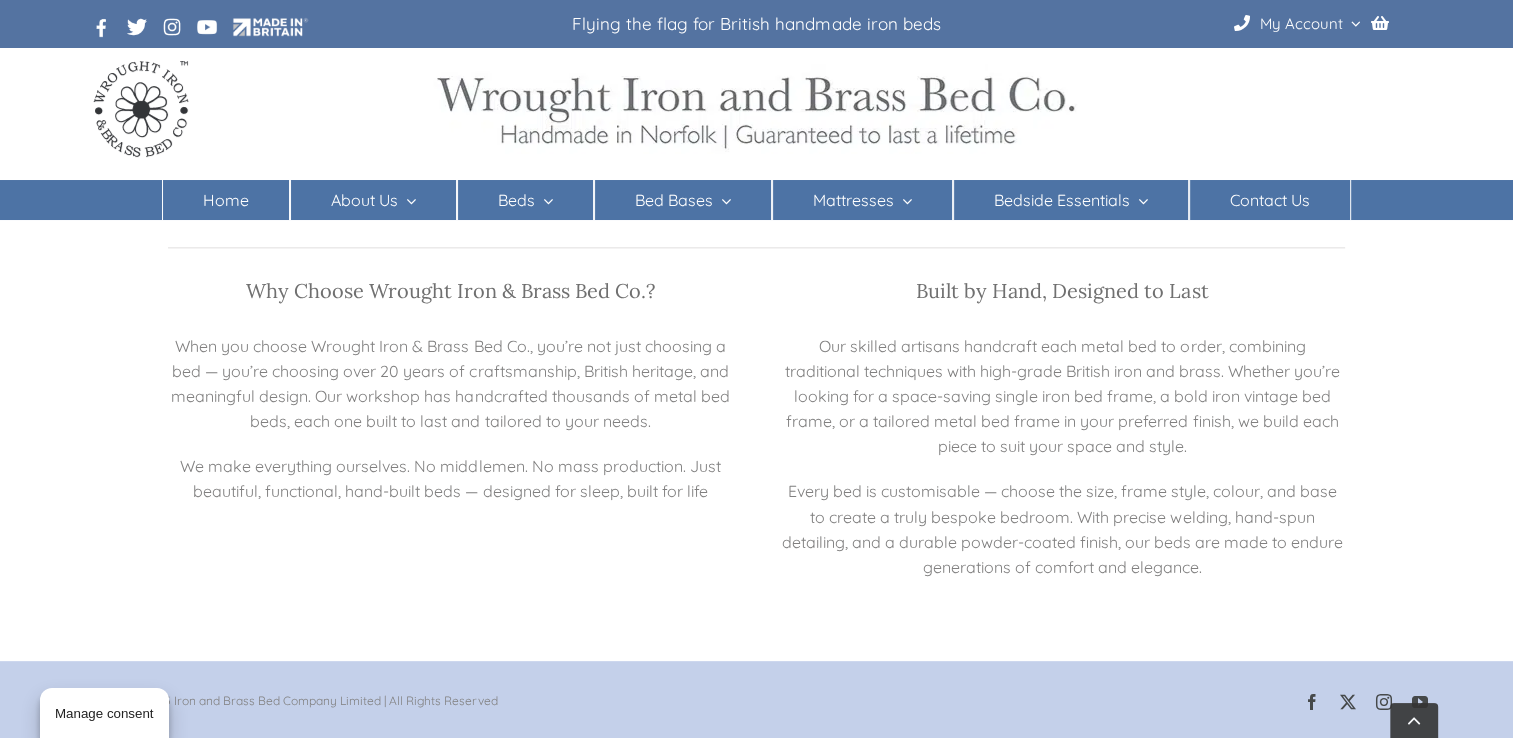 scroll, scrollTop: 2484, scrollLeft: 0, axis: vertical 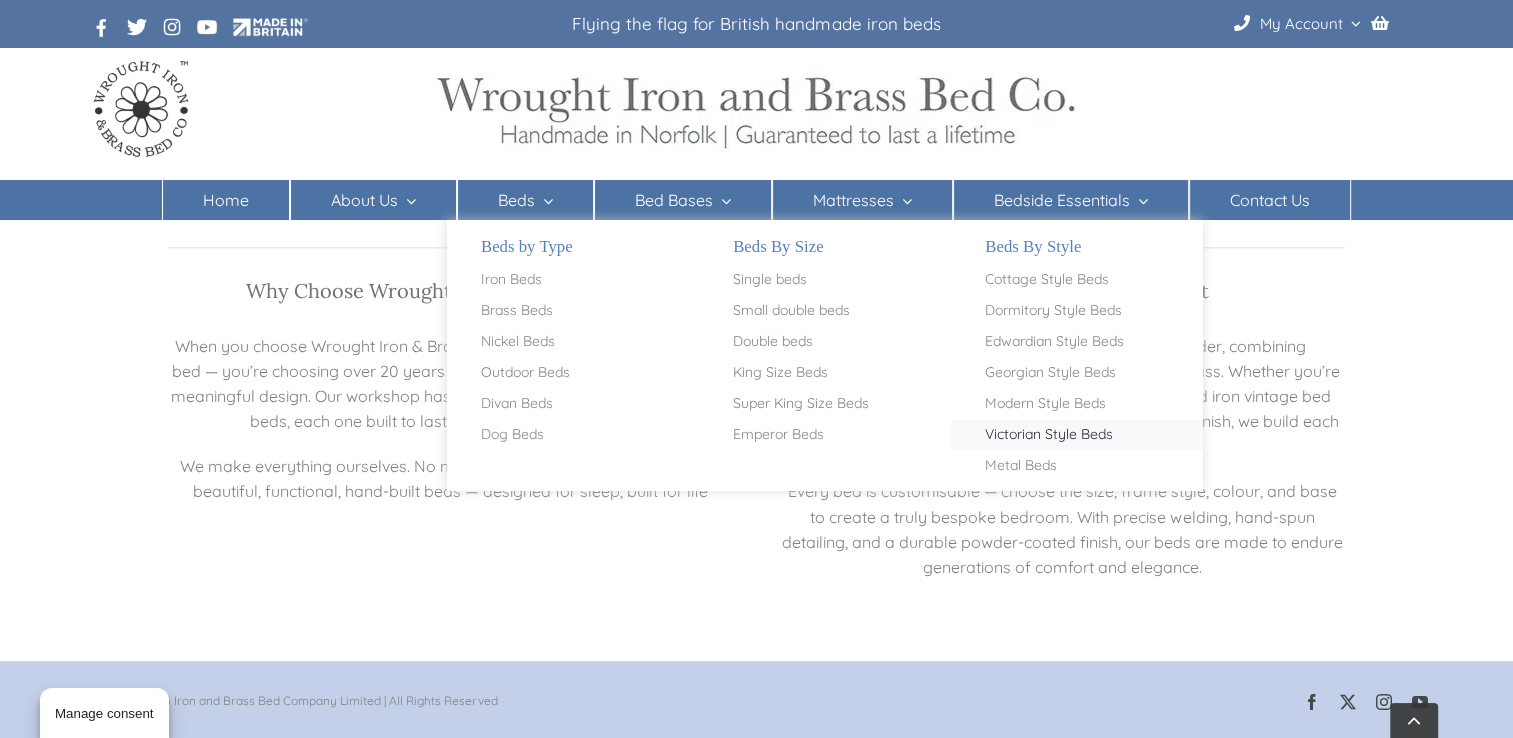 click on "Victorian Style Beds" at bounding box center (1049, 435) 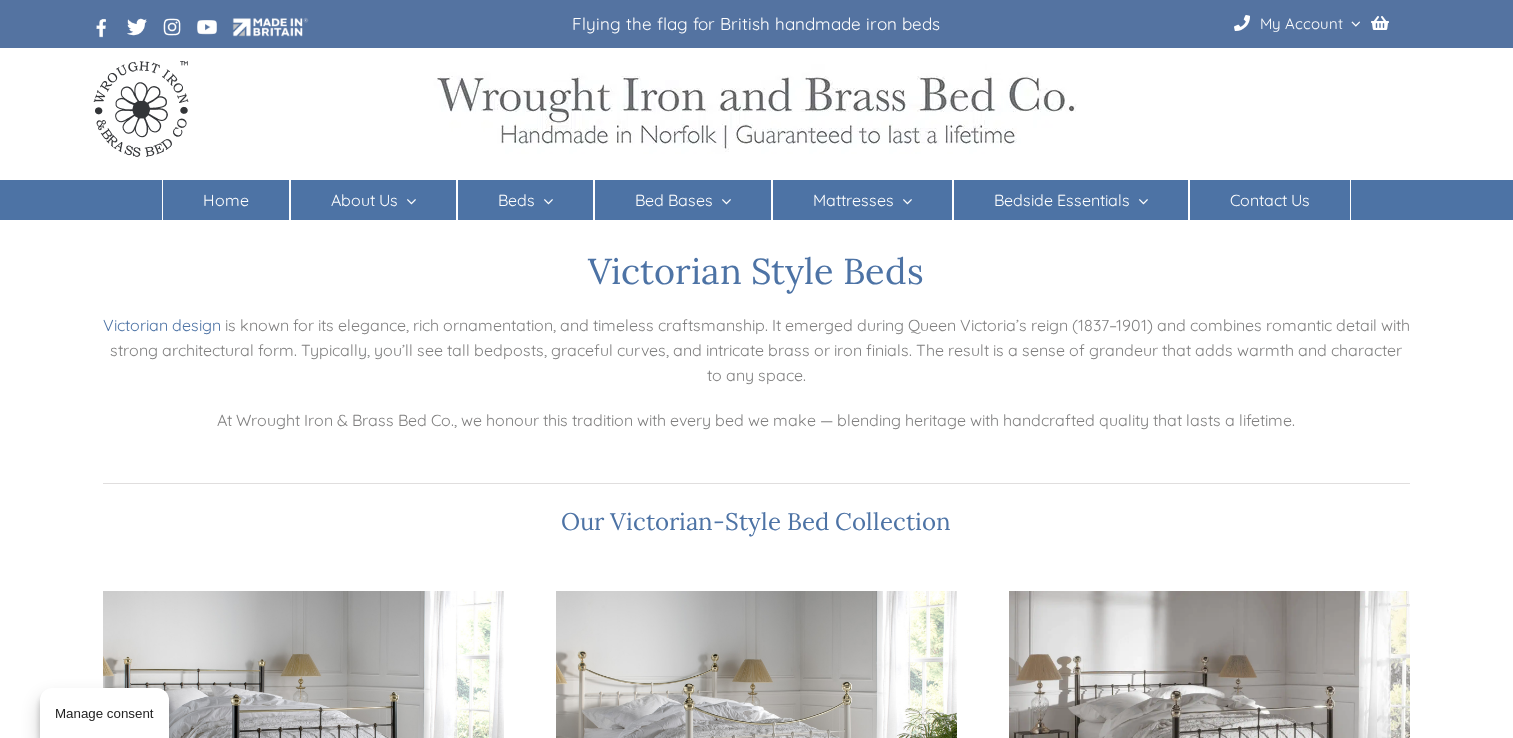scroll, scrollTop: 0, scrollLeft: 0, axis: both 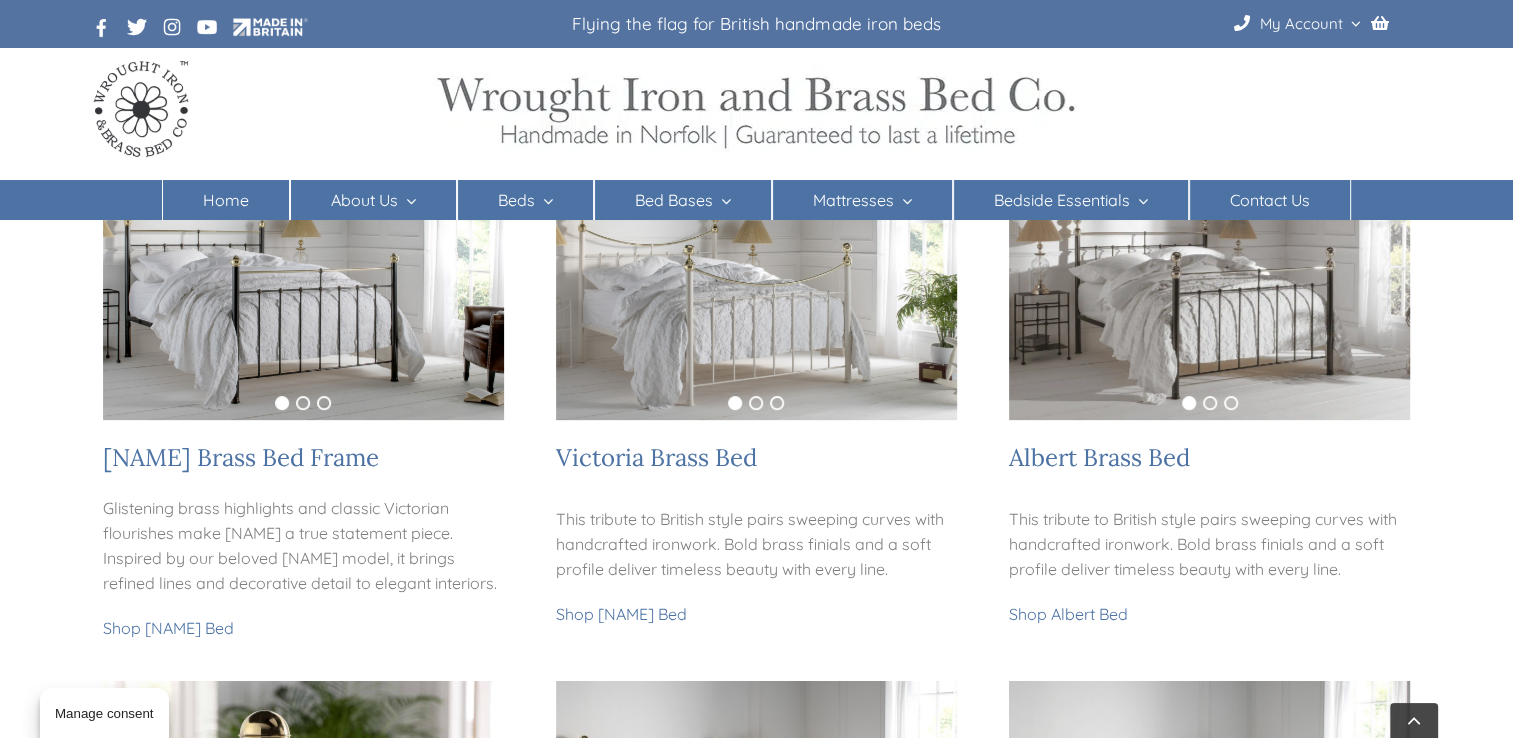 click at bounding box center [303, 285] 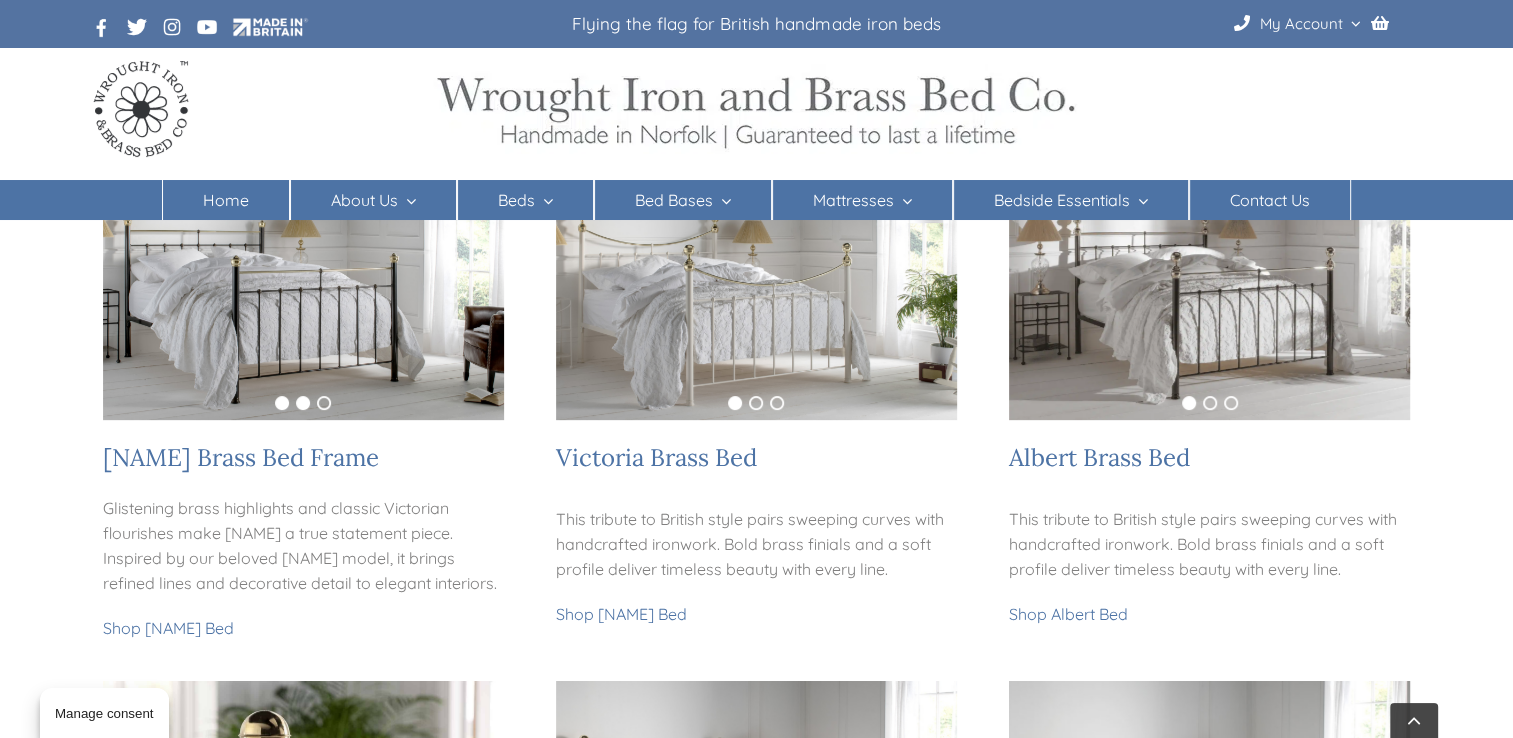 click on "2" at bounding box center (303, 403) 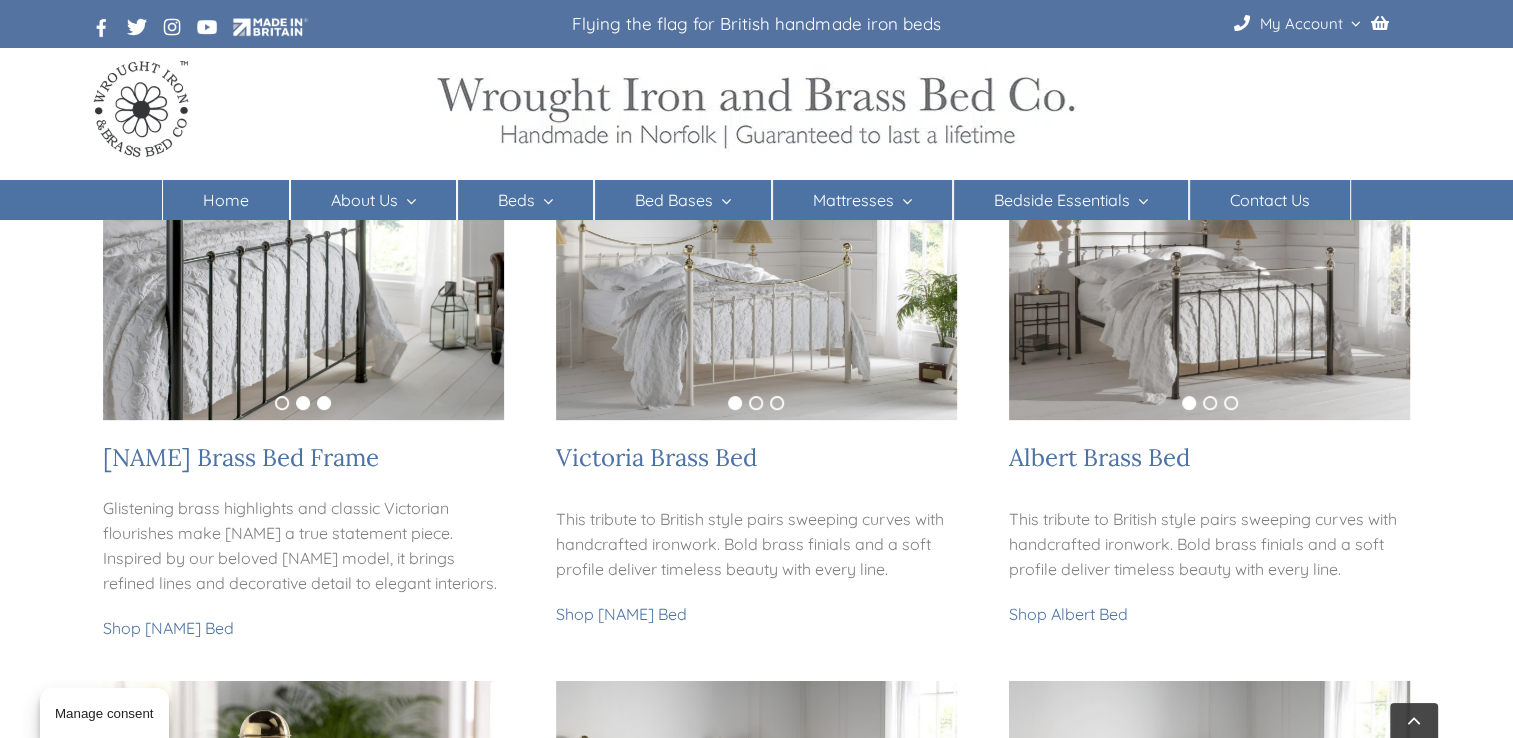 click on "3" at bounding box center (324, 403) 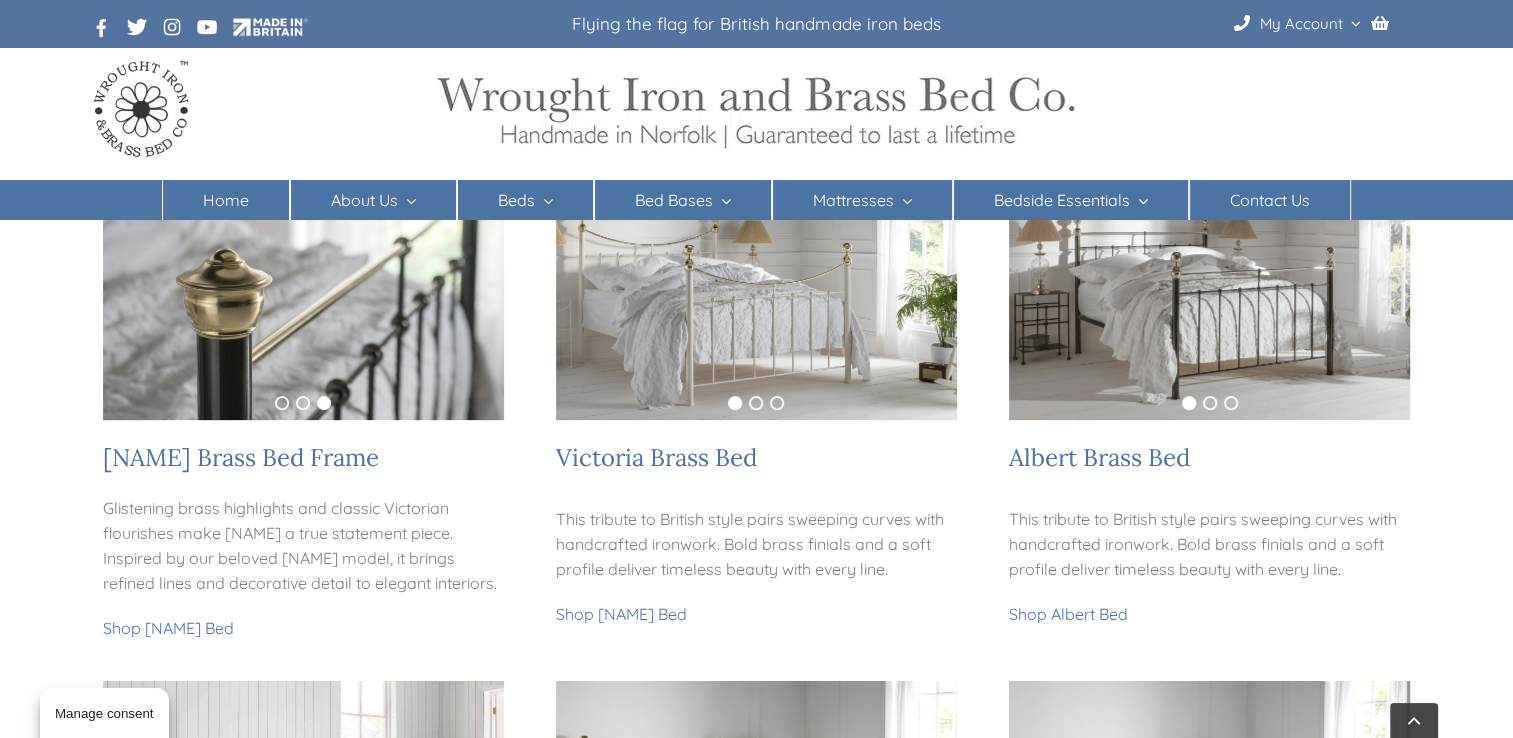click at bounding box center (303, 285) 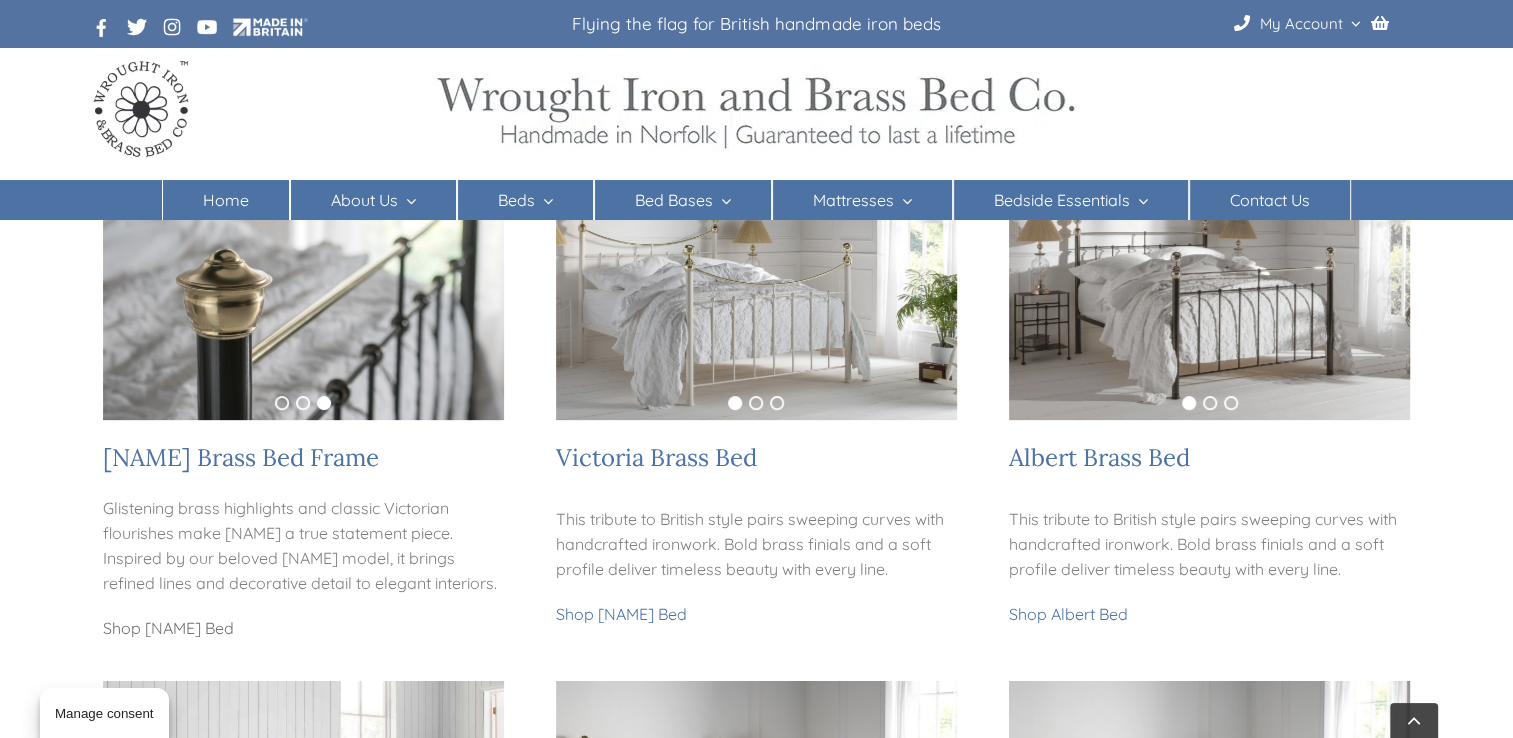 click on "Shop Beatrice Bed" at bounding box center [168, 628] 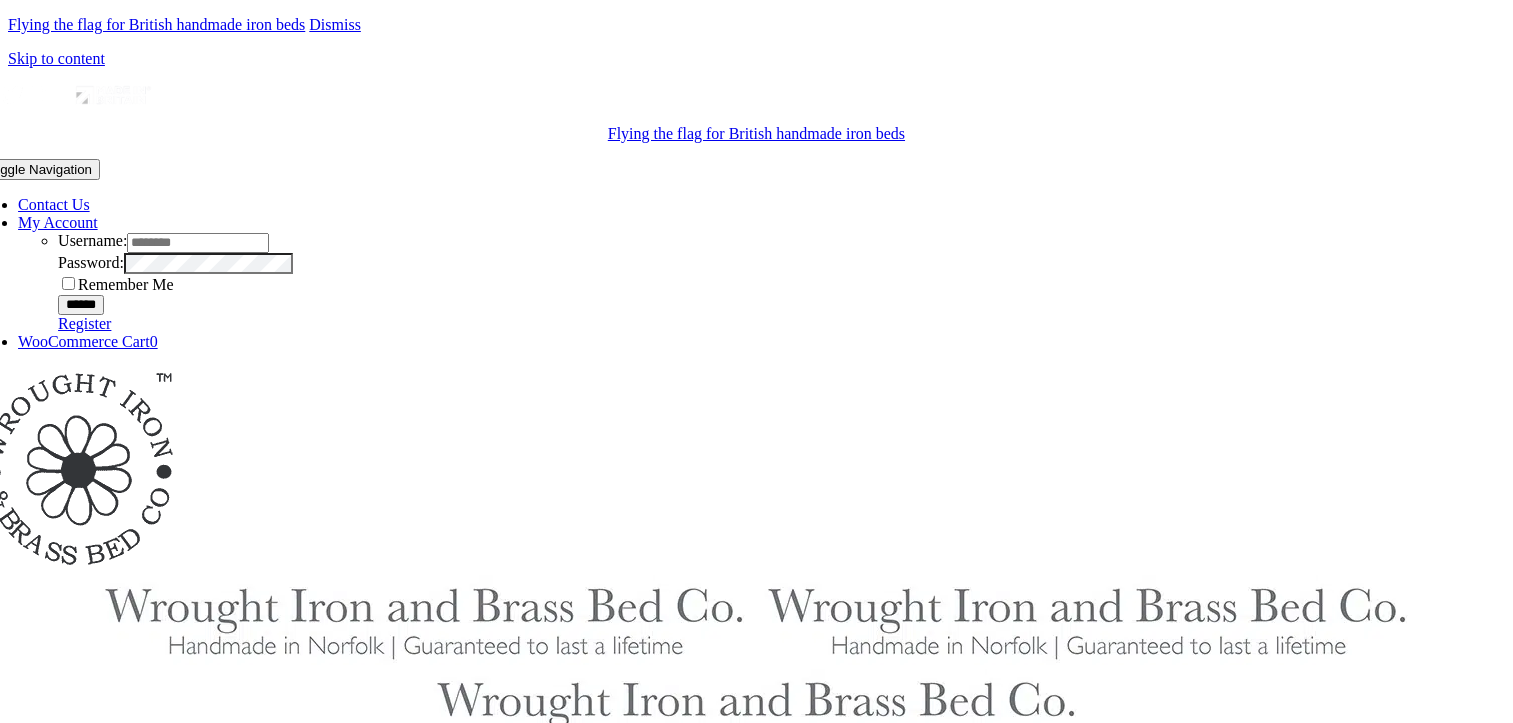 scroll, scrollTop: 0, scrollLeft: 0, axis: both 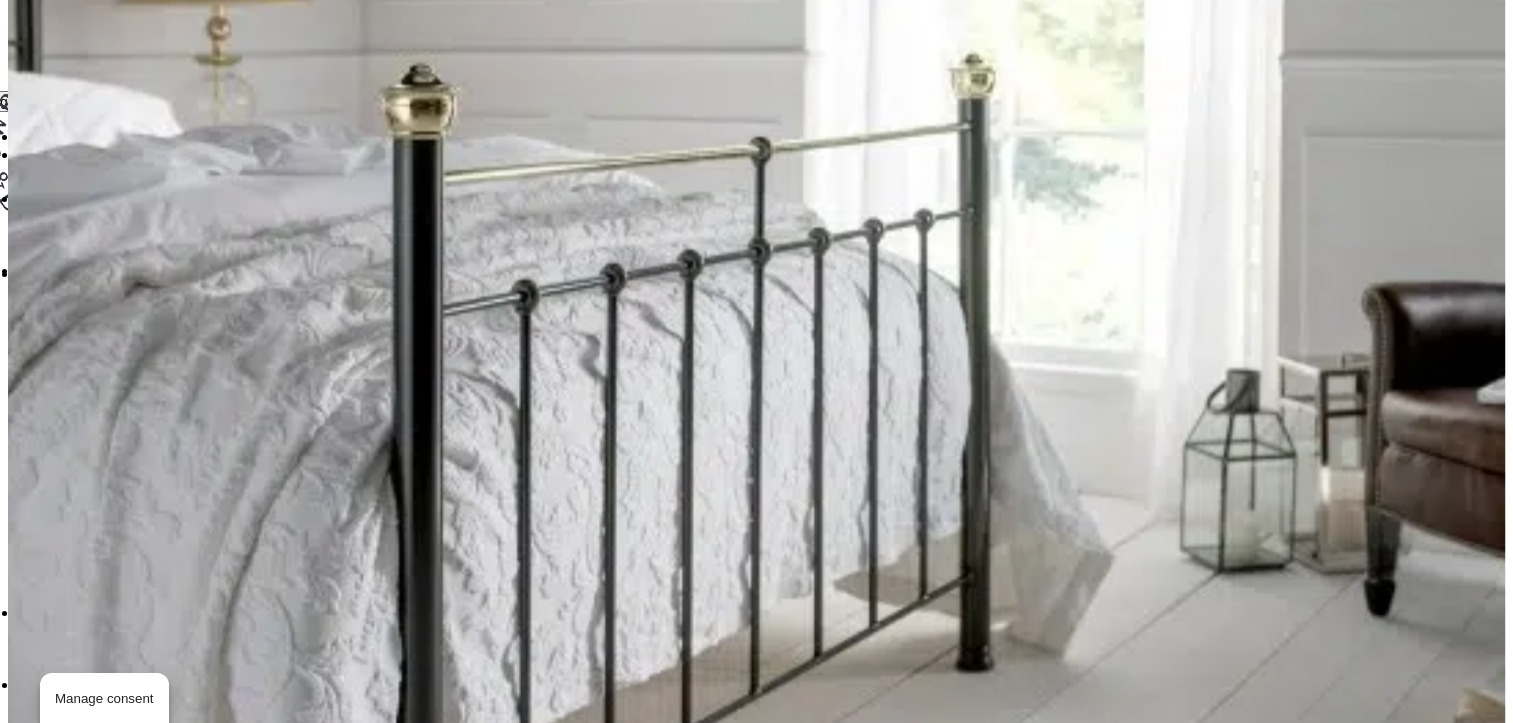 click on "Manage consent" at bounding box center [104, 698] 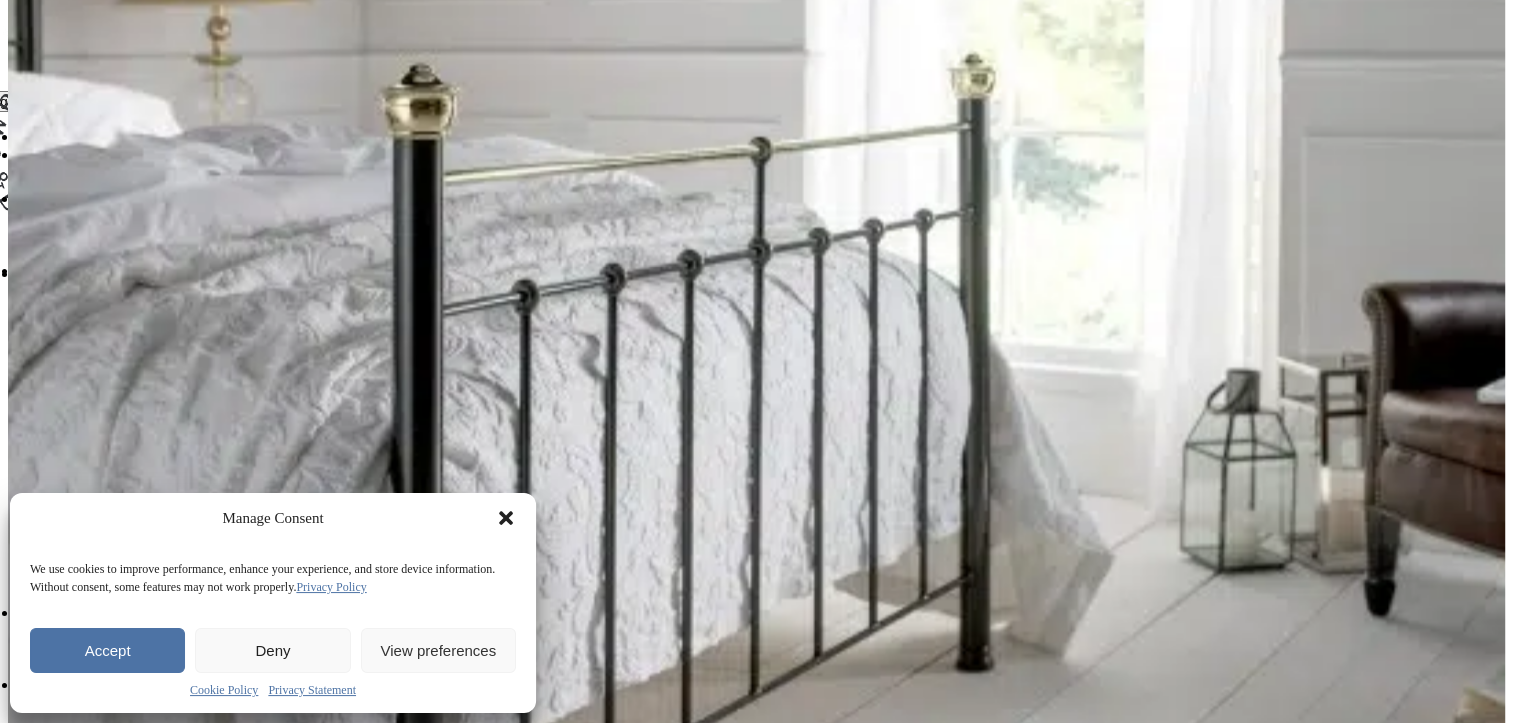 click on "Accept" at bounding box center [107, 650] 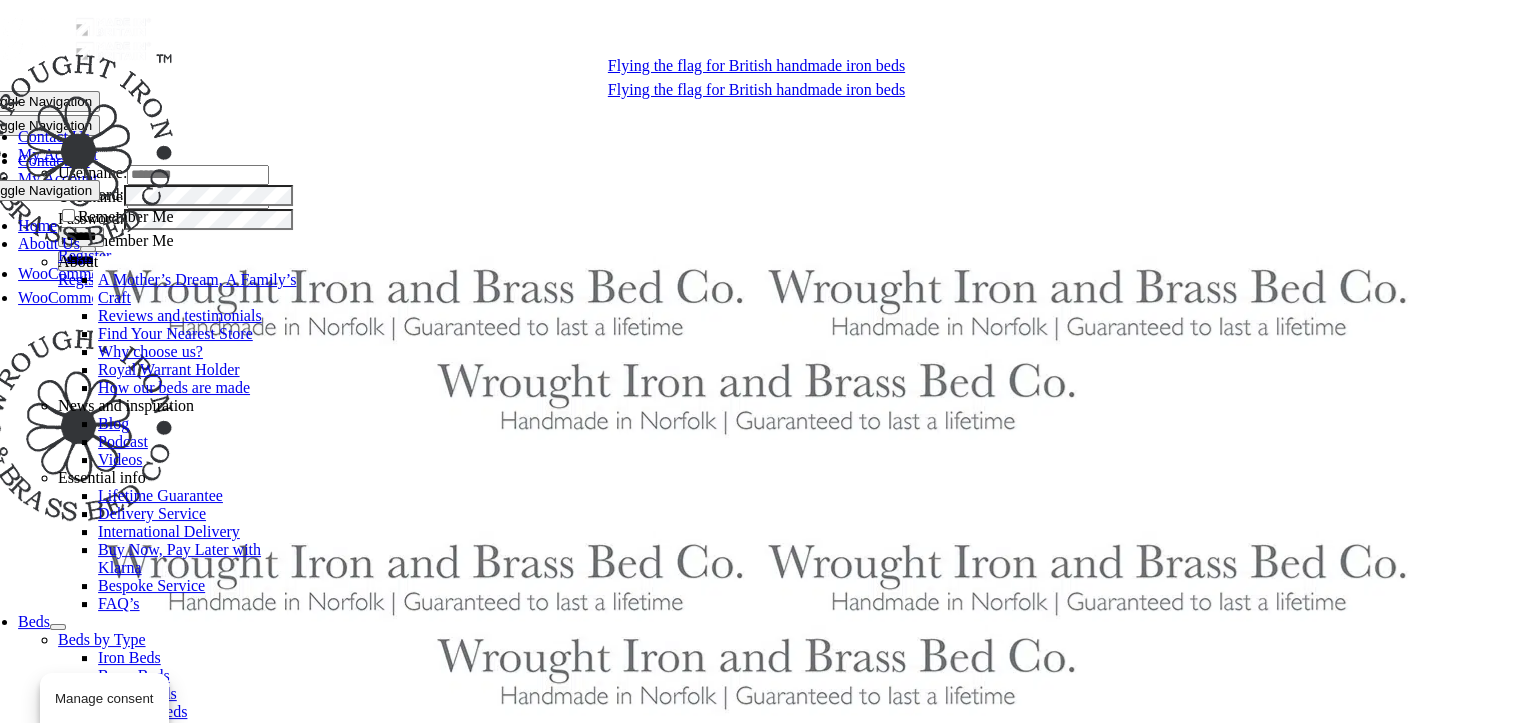 scroll, scrollTop: 2020, scrollLeft: 0, axis: vertical 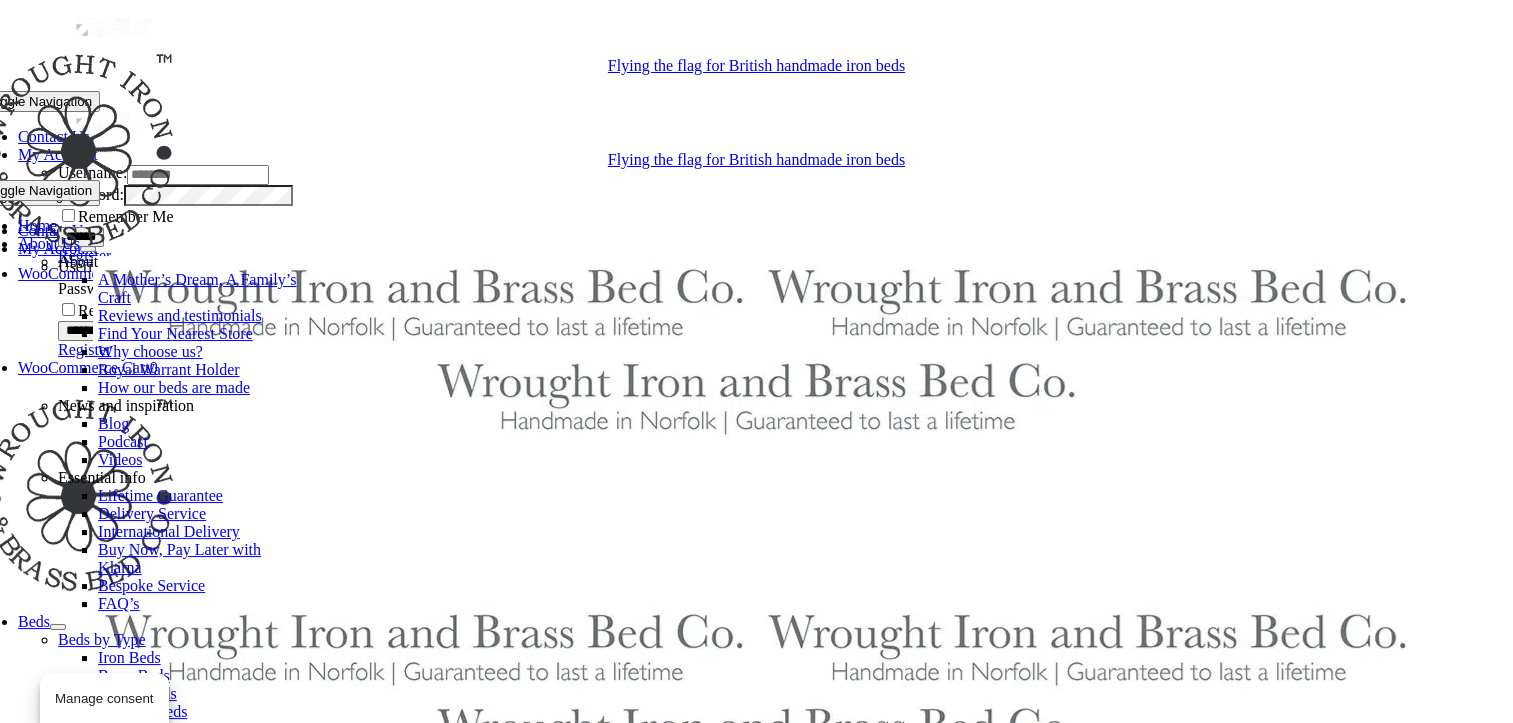 click on "About A Mother’s Dream, A Family’s Craft Reviews and testimonials Find Your Nearest Store Why choose us? Royal Warrant Holder How our beds are made News and inspiration Blog Podcast Videos Essential info Lifetime Guarantee Delivery Service International Delivery Buy Now, Pay Later with Klarna Bespoke Service FAQ’s" at bounding box center (396, 433) 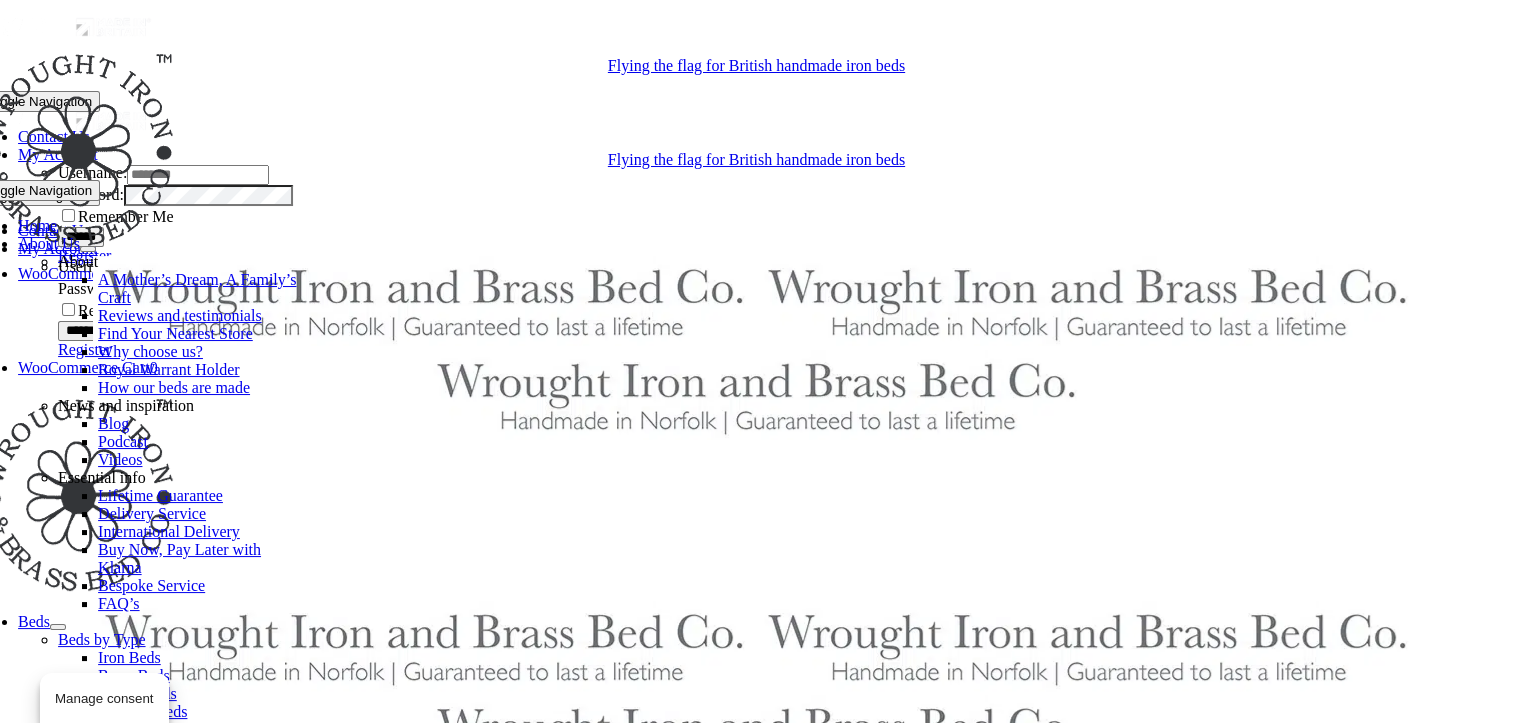 click at bounding box center [756, 152] 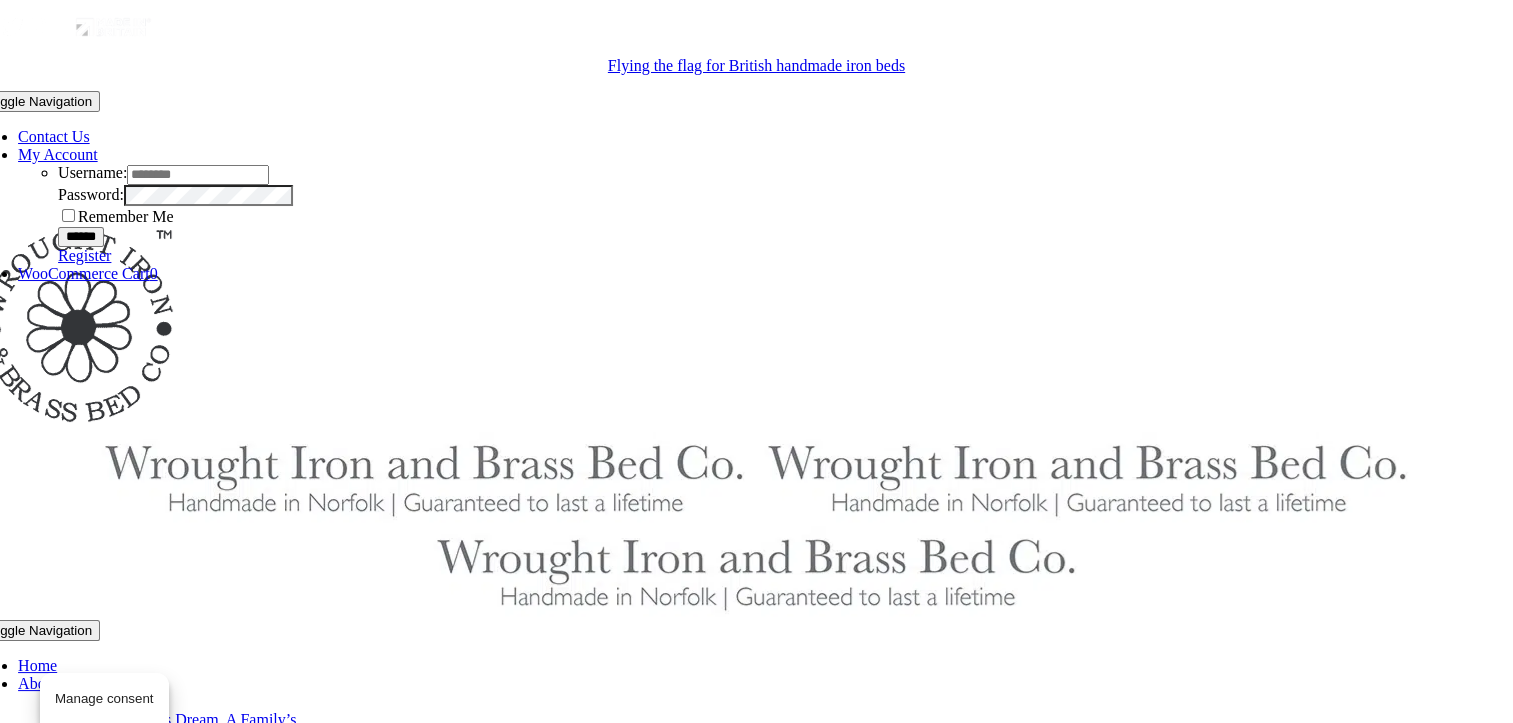 scroll, scrollTop: 0, scrollLeft: 0, axis: both 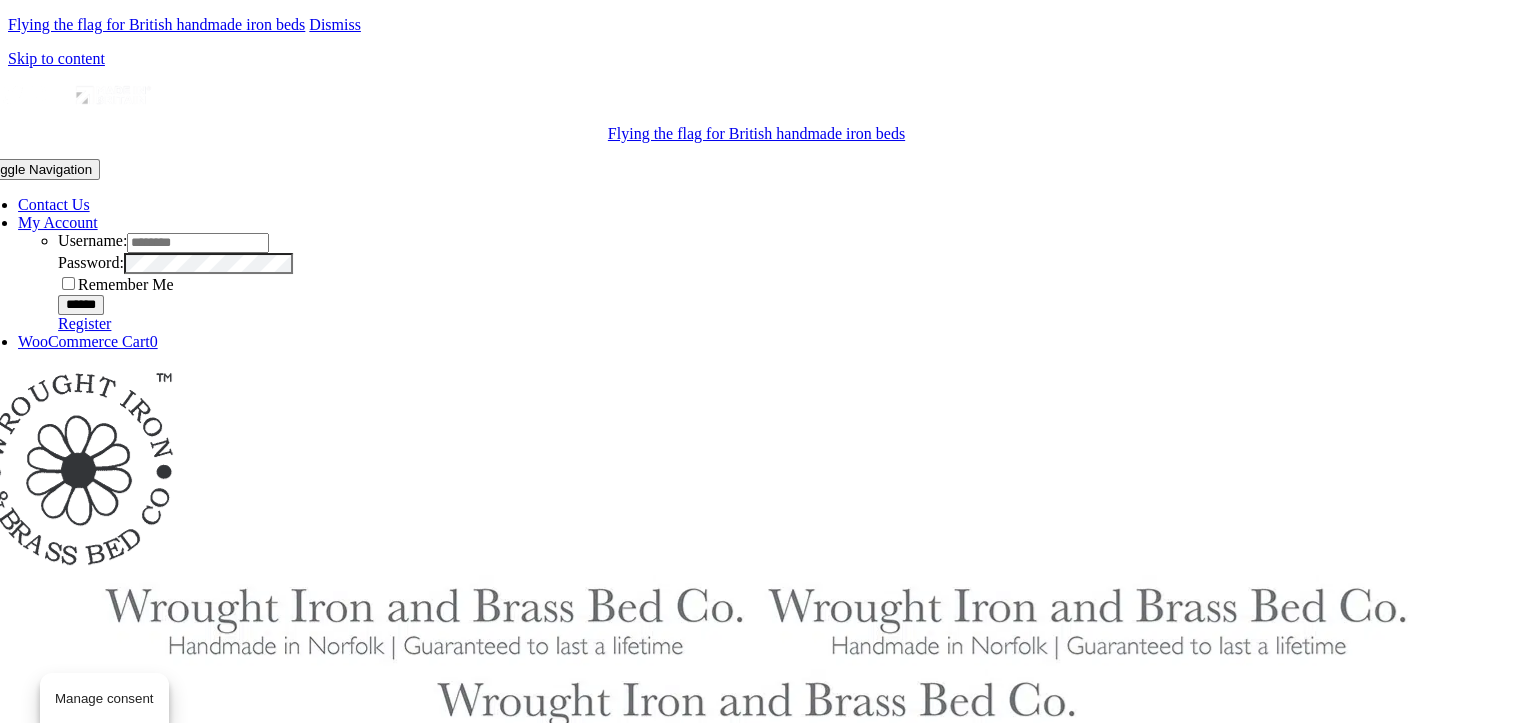 click on "Register" at bounding box center [84, 323] 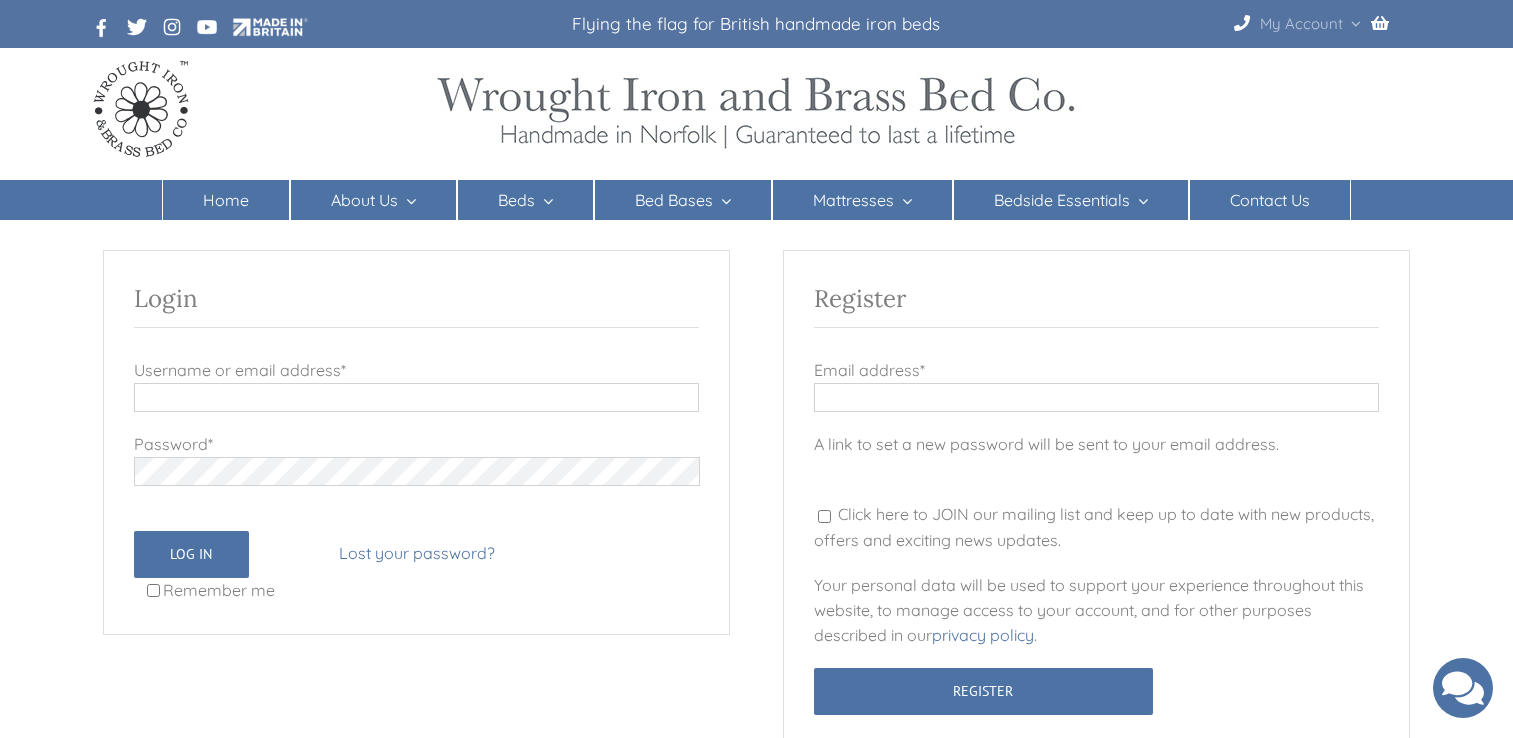 scroll, scrollTop: 0, scrollLeft: 0, axis: both 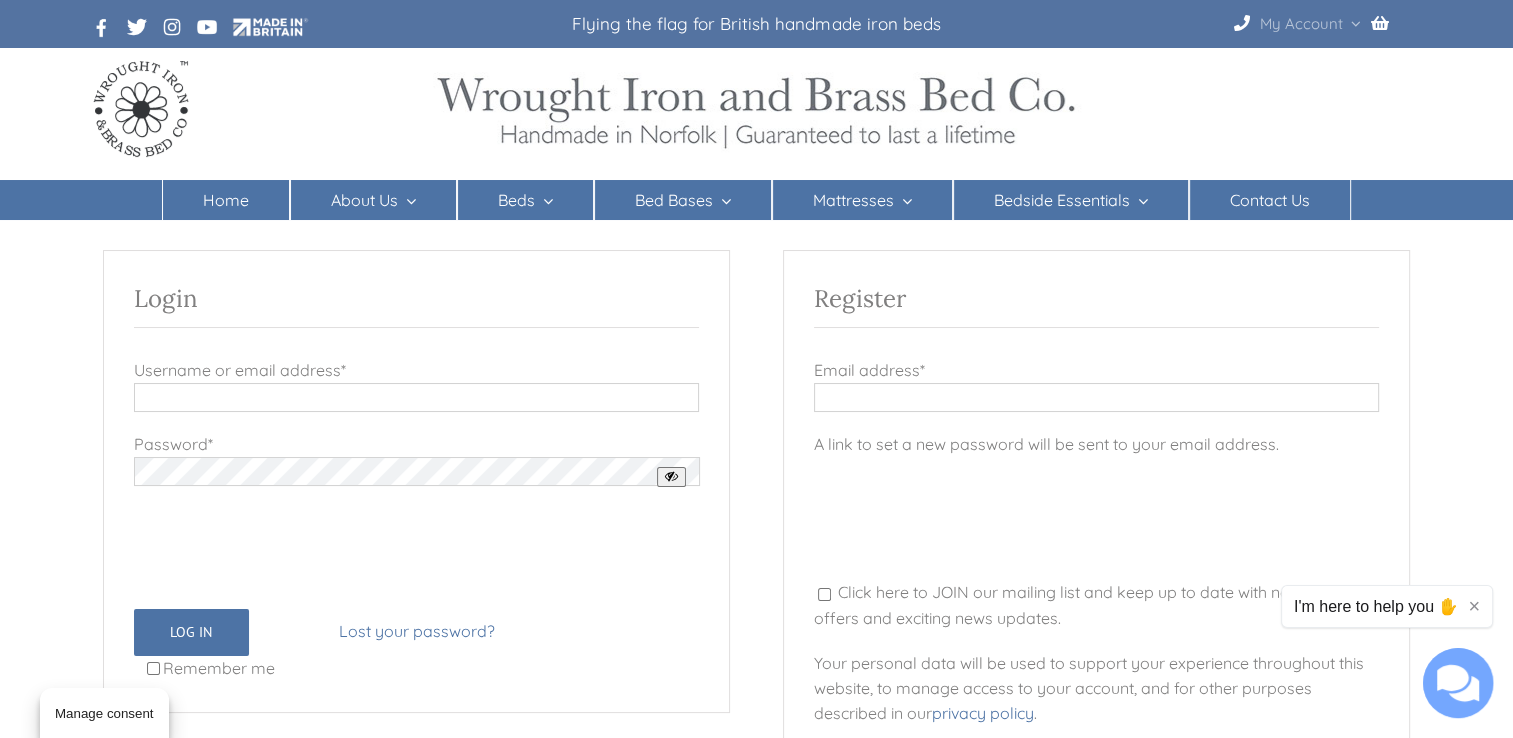 click on "Email address  * Required" at bounding box center [1097, 397] 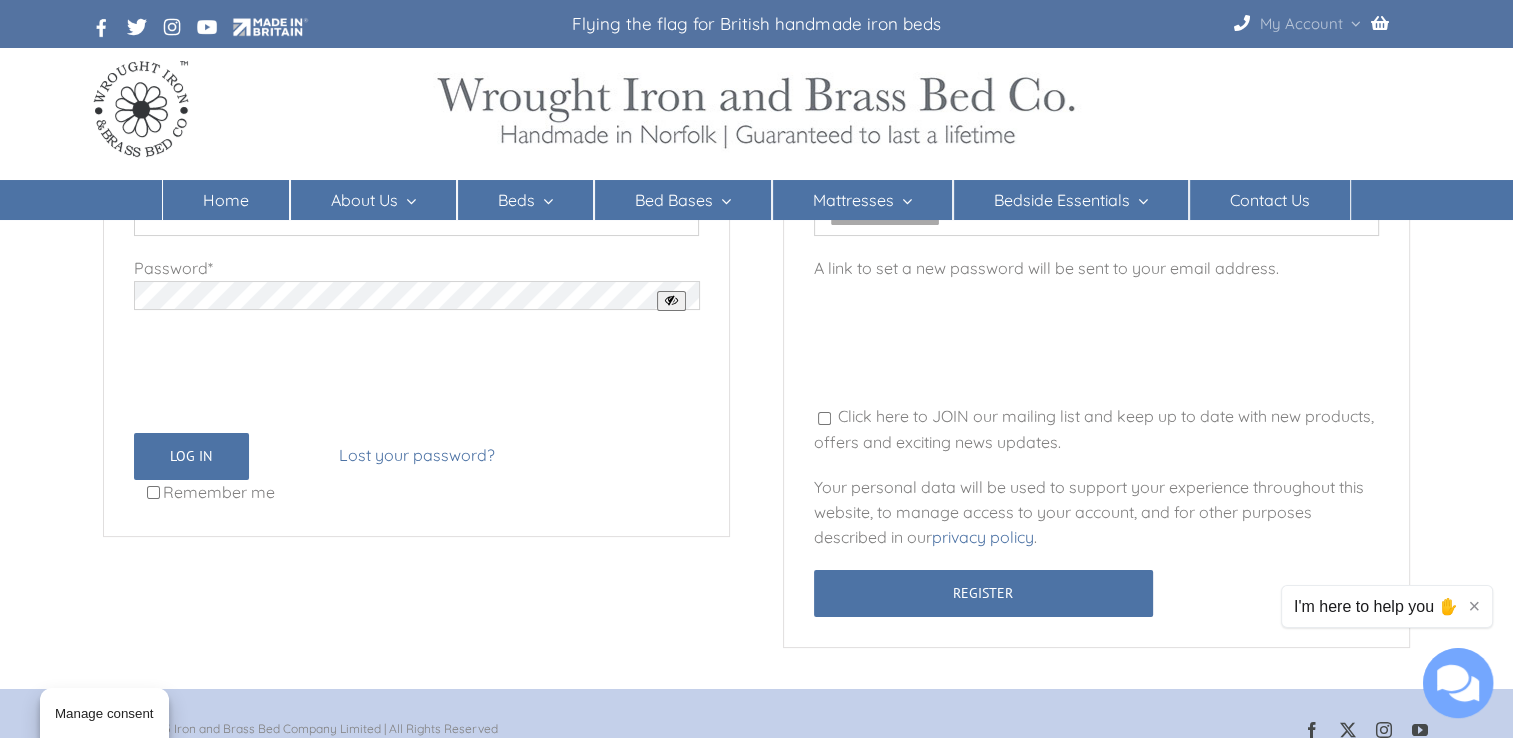 scroll, scrollTop: 182, scrollLeft: 0, axis: vertical 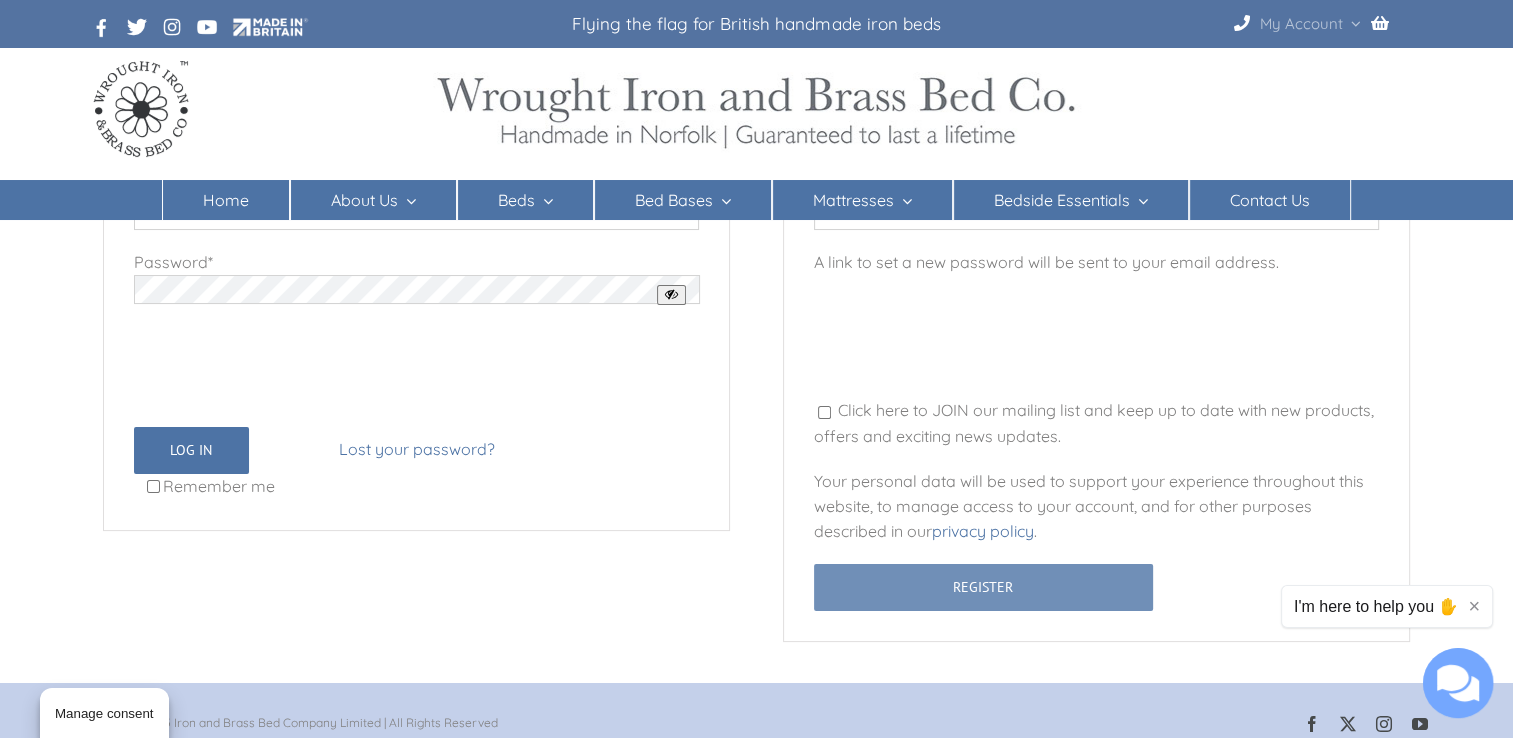 click on "Register" at bounding box center [983, 587] 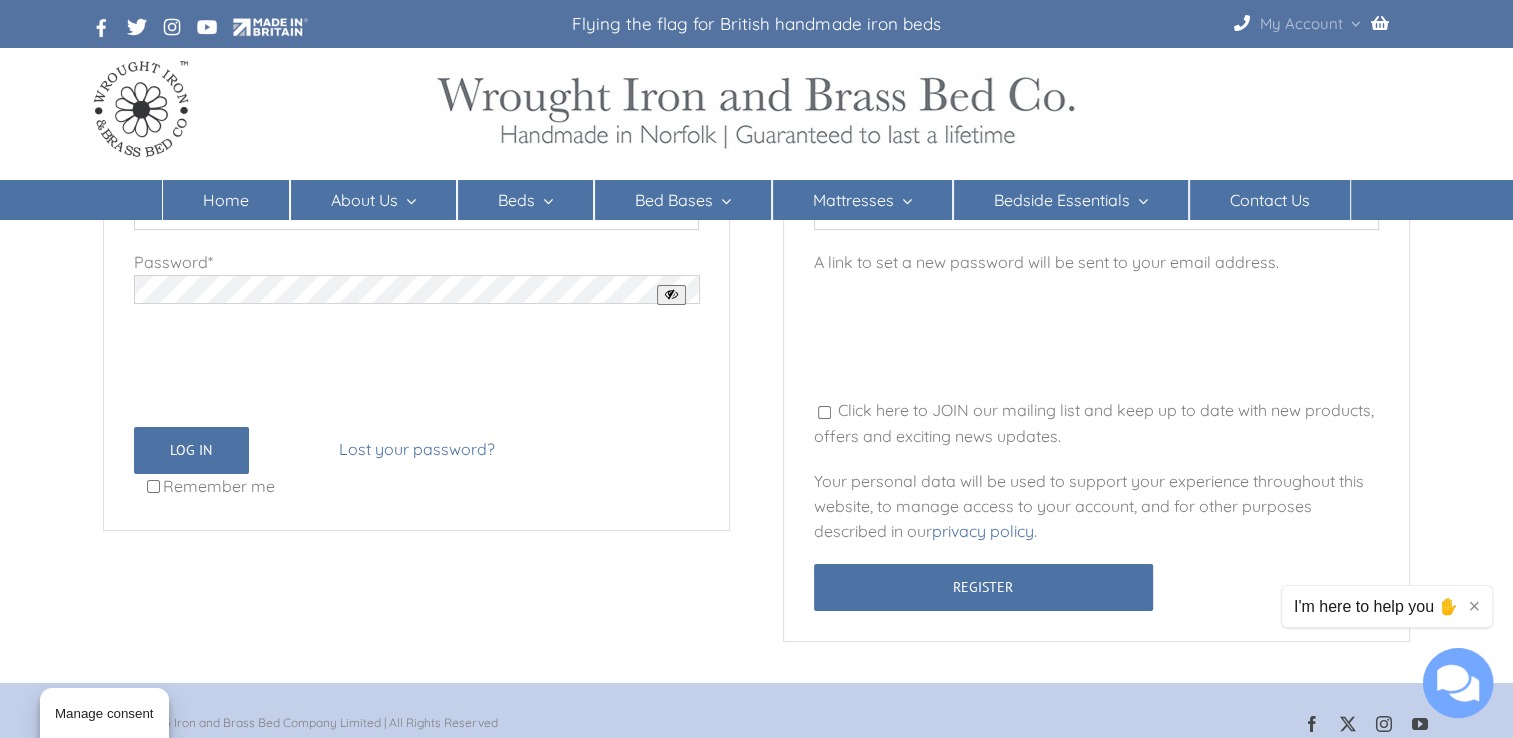 click on "I'm here to help you ✋" at bounding box center (1376, 606) 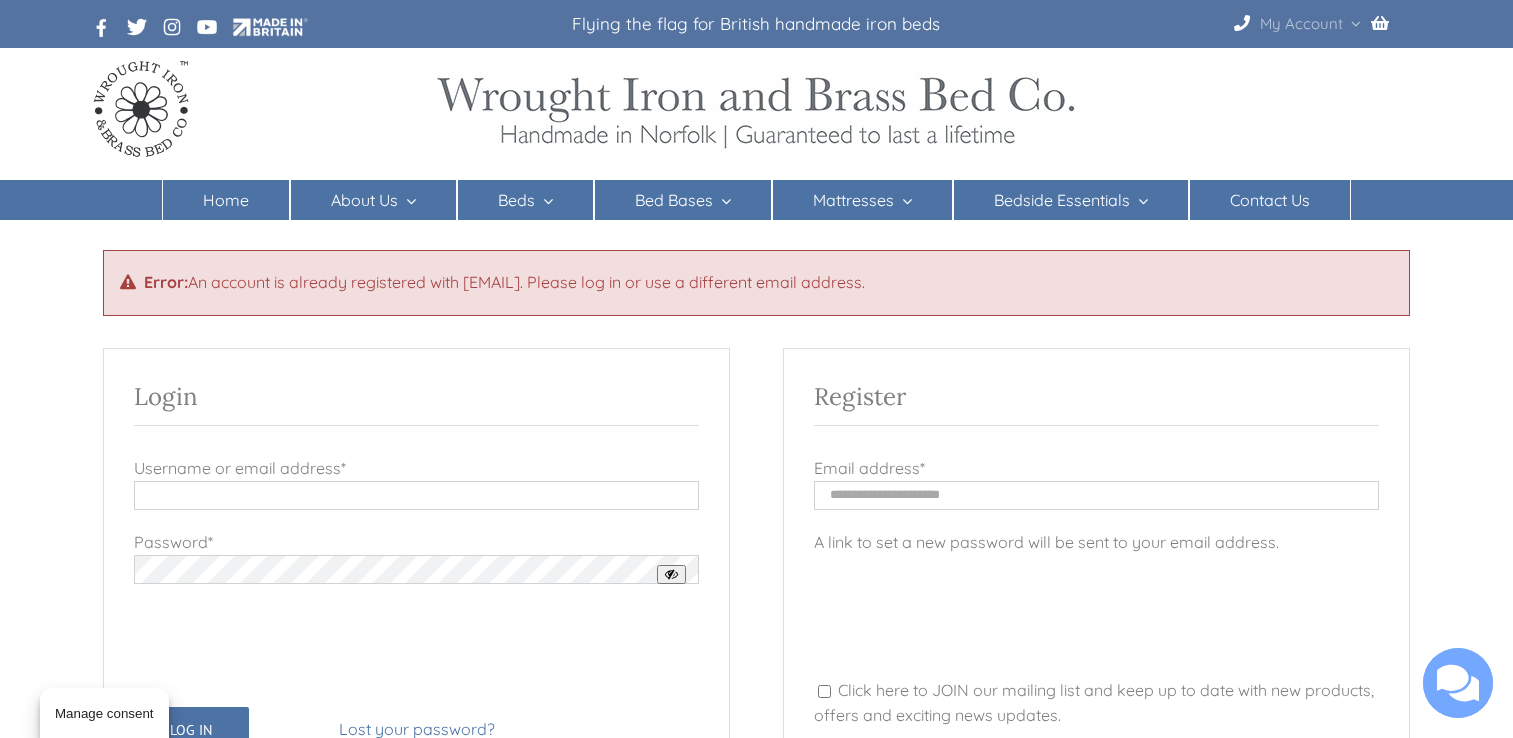 scroll, scrollTop: 0, scrollLeft: 0, axis: both 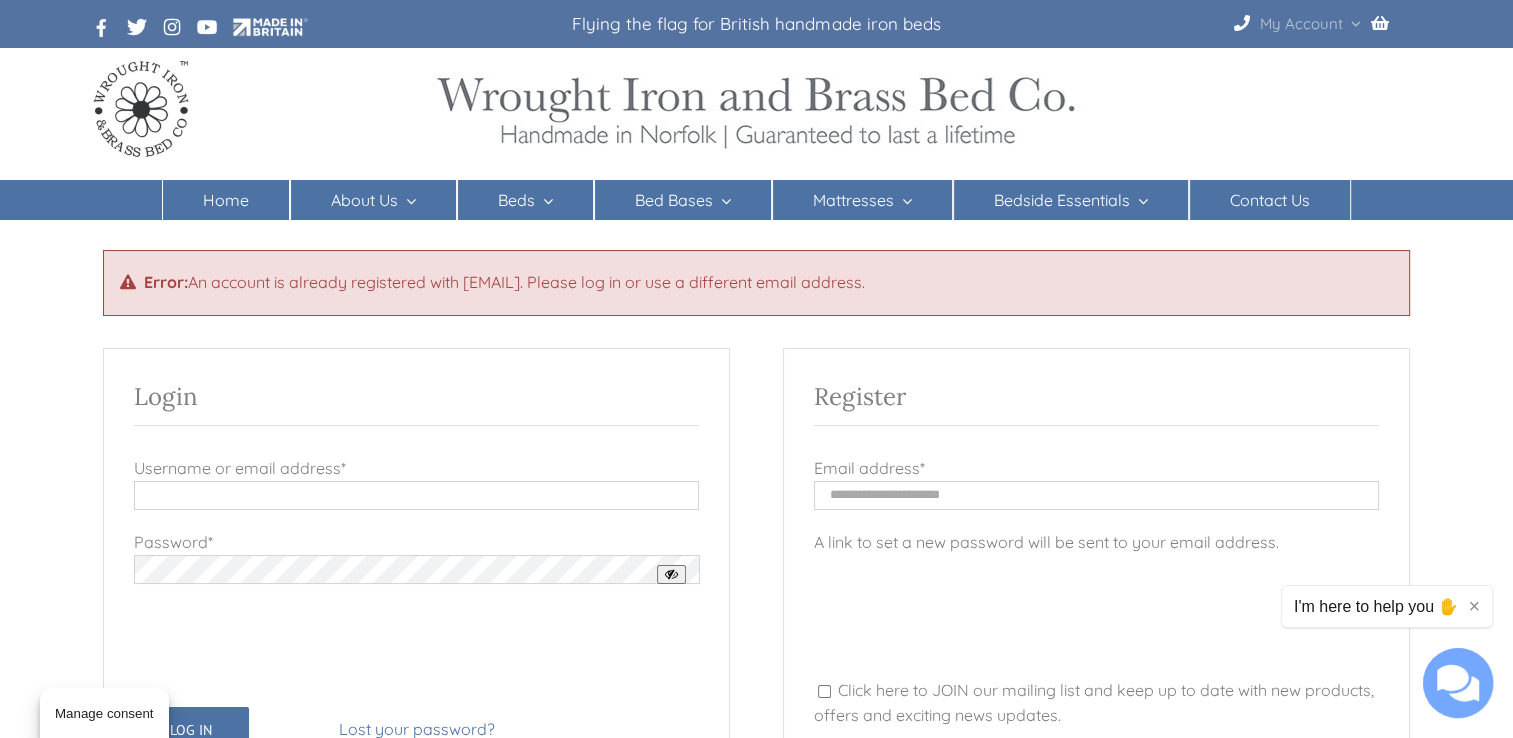 click on "Username or email address  * Required" at bounding box center (417, 495) 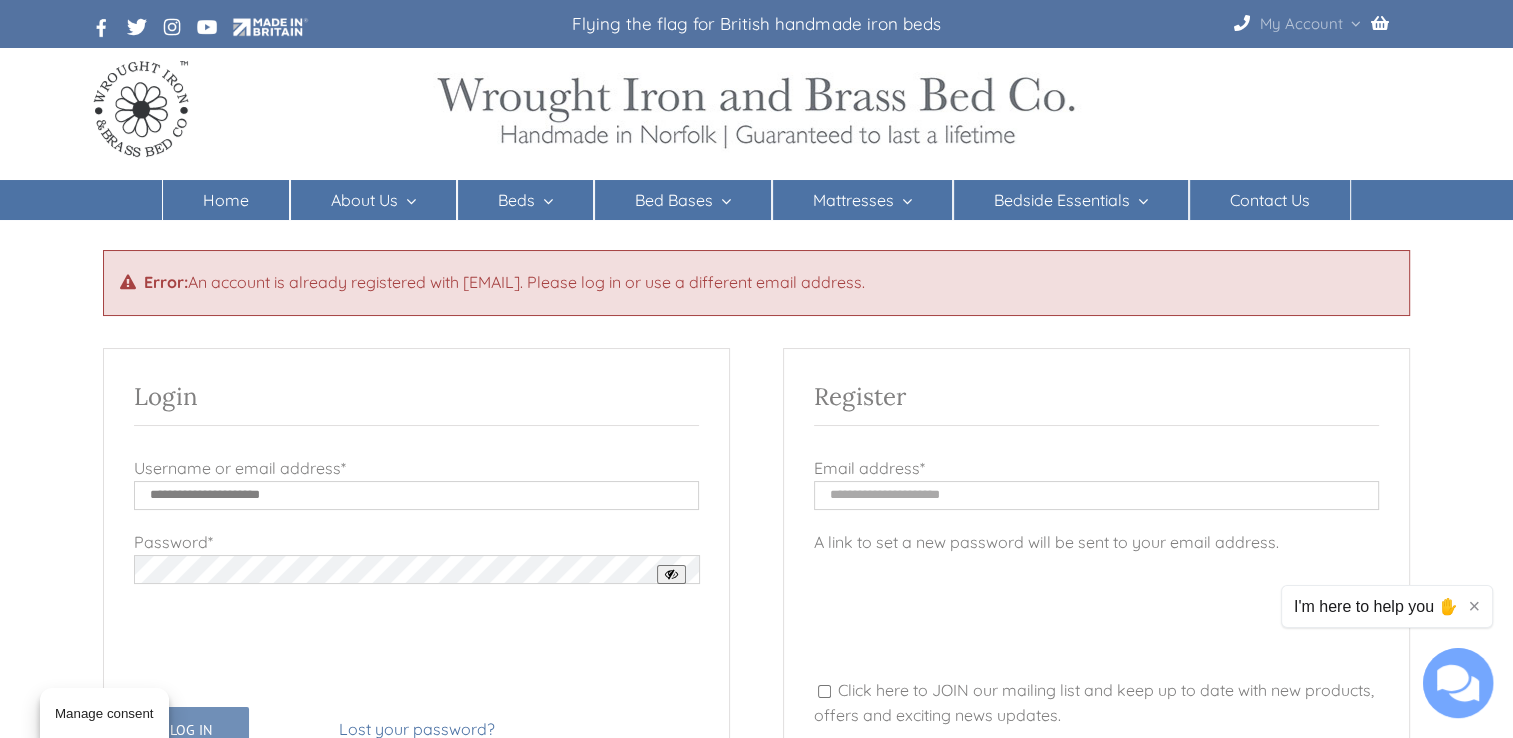 click on "Log in" at bounding box center (191, 730) 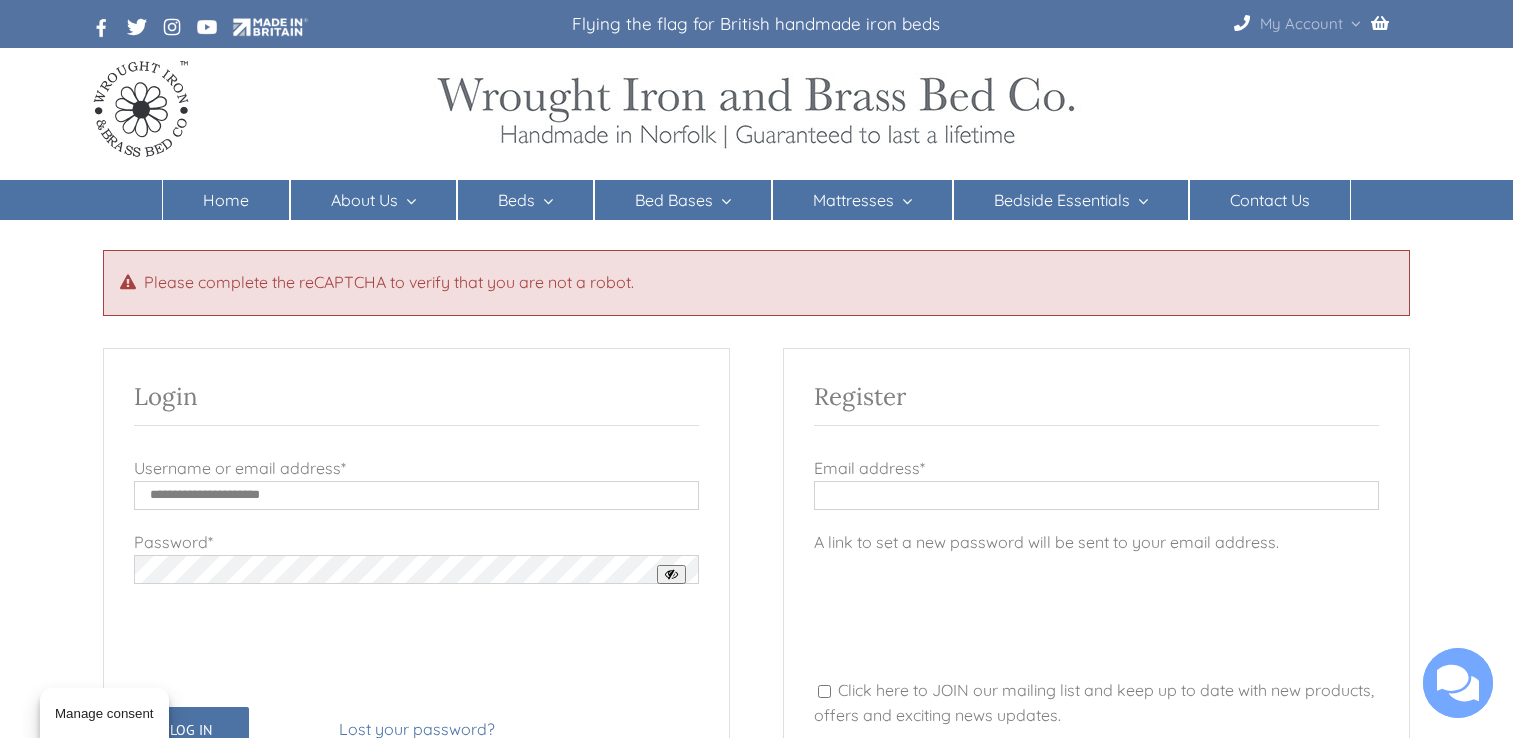 scroll, scrollTop: 0, scrollLeft: 0, axis: both 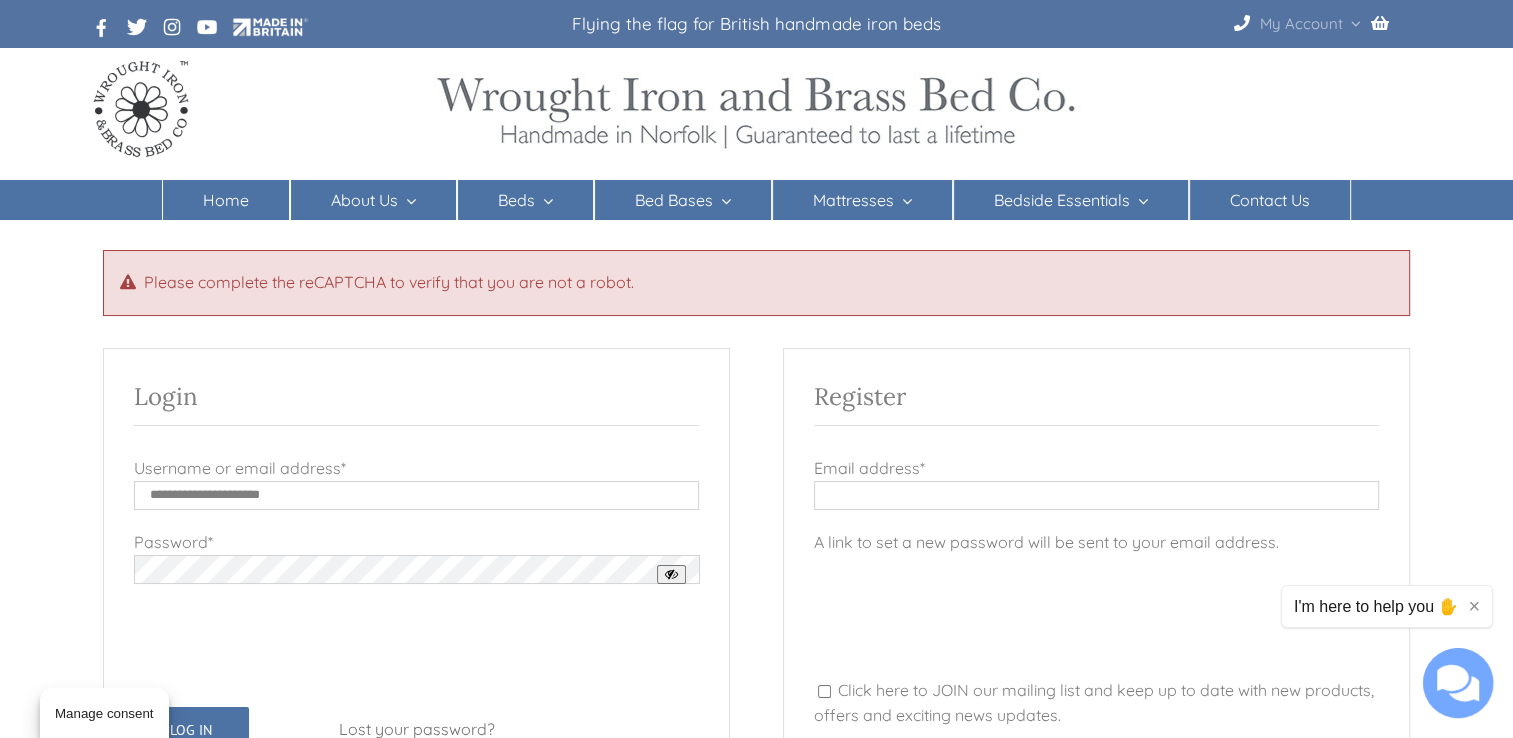 click on "Lost your password?" at bounding box center (417, 729) 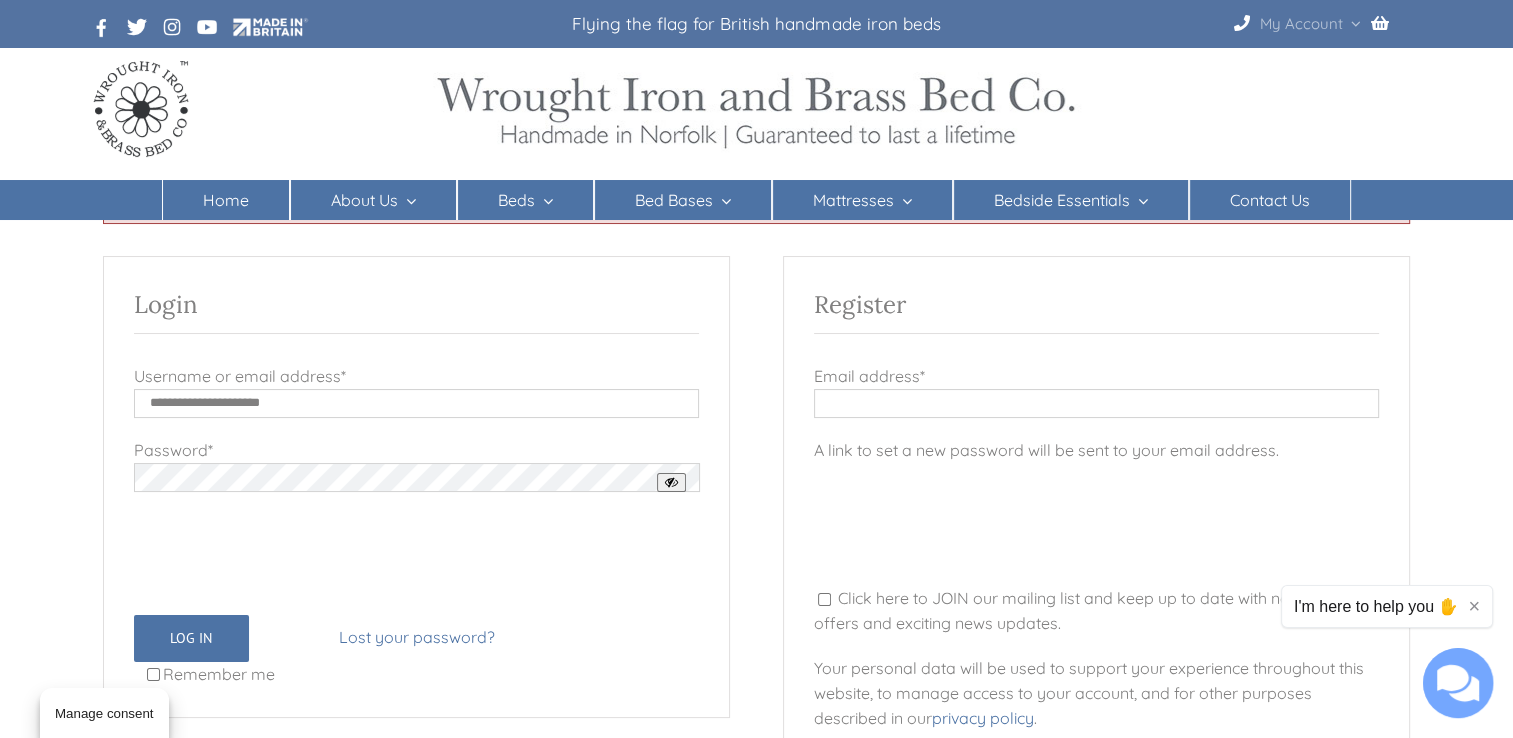 scroll, scrollTop: 100, scrollLeft: 0, axis: vertical 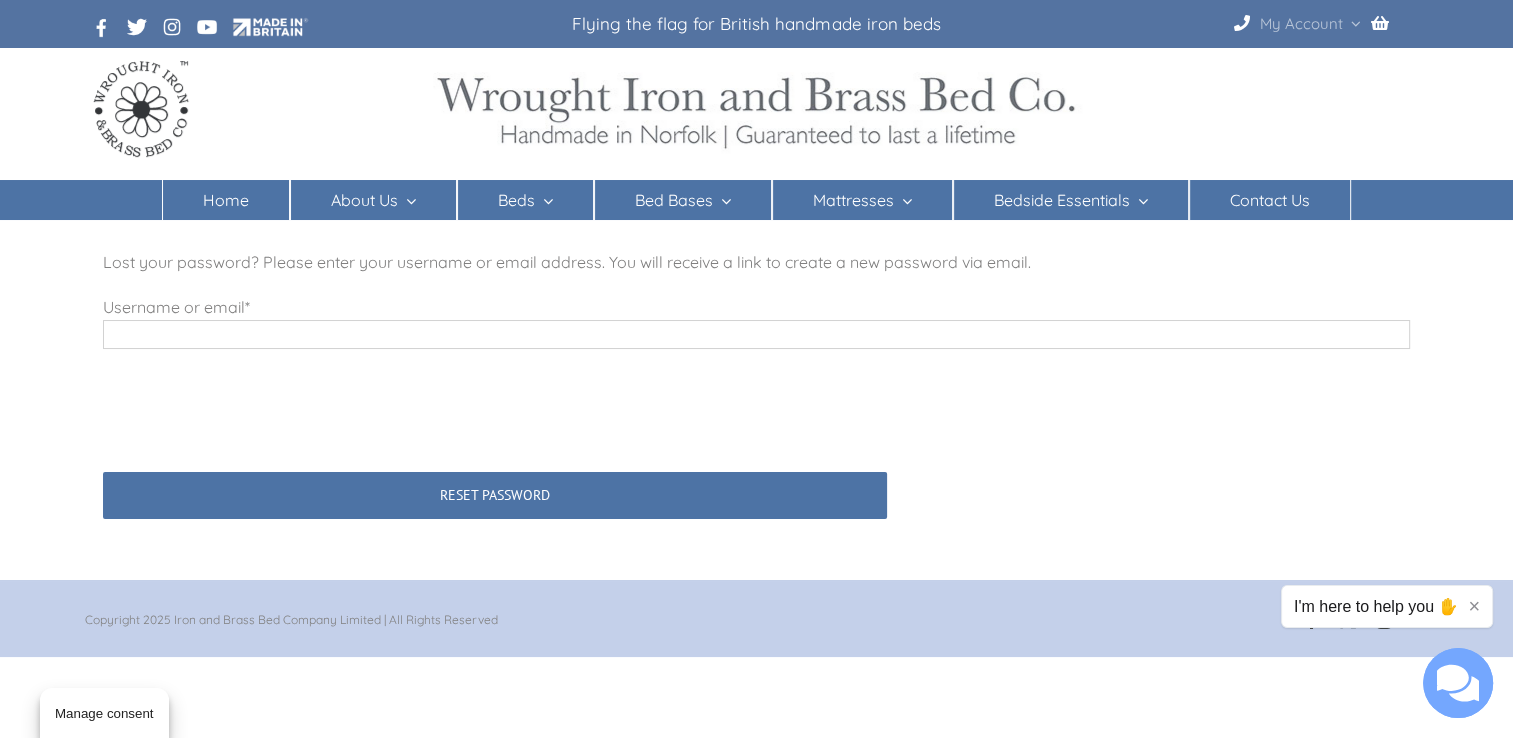 click on "Username or email  * Required" at bounding box center (757, 334) 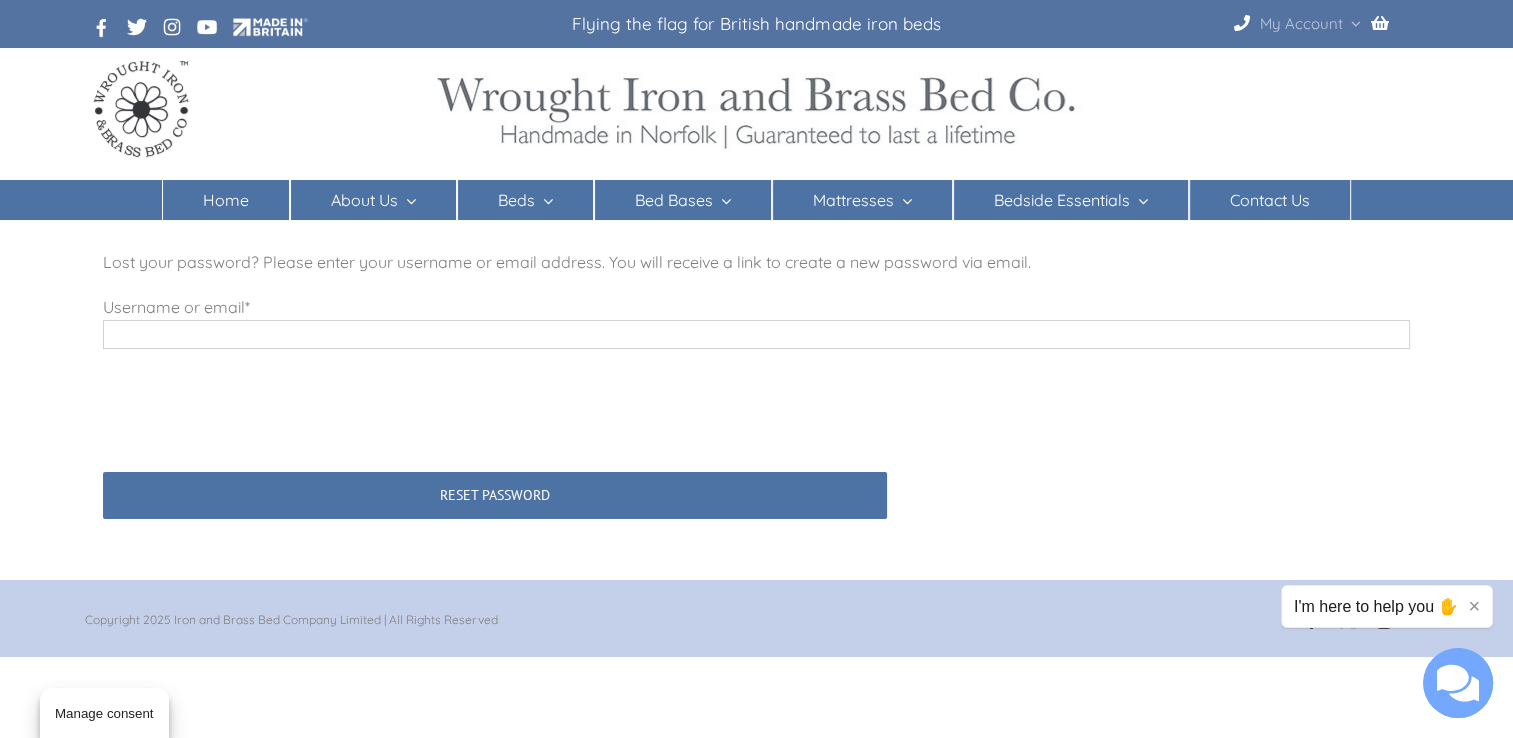 type on "**********" 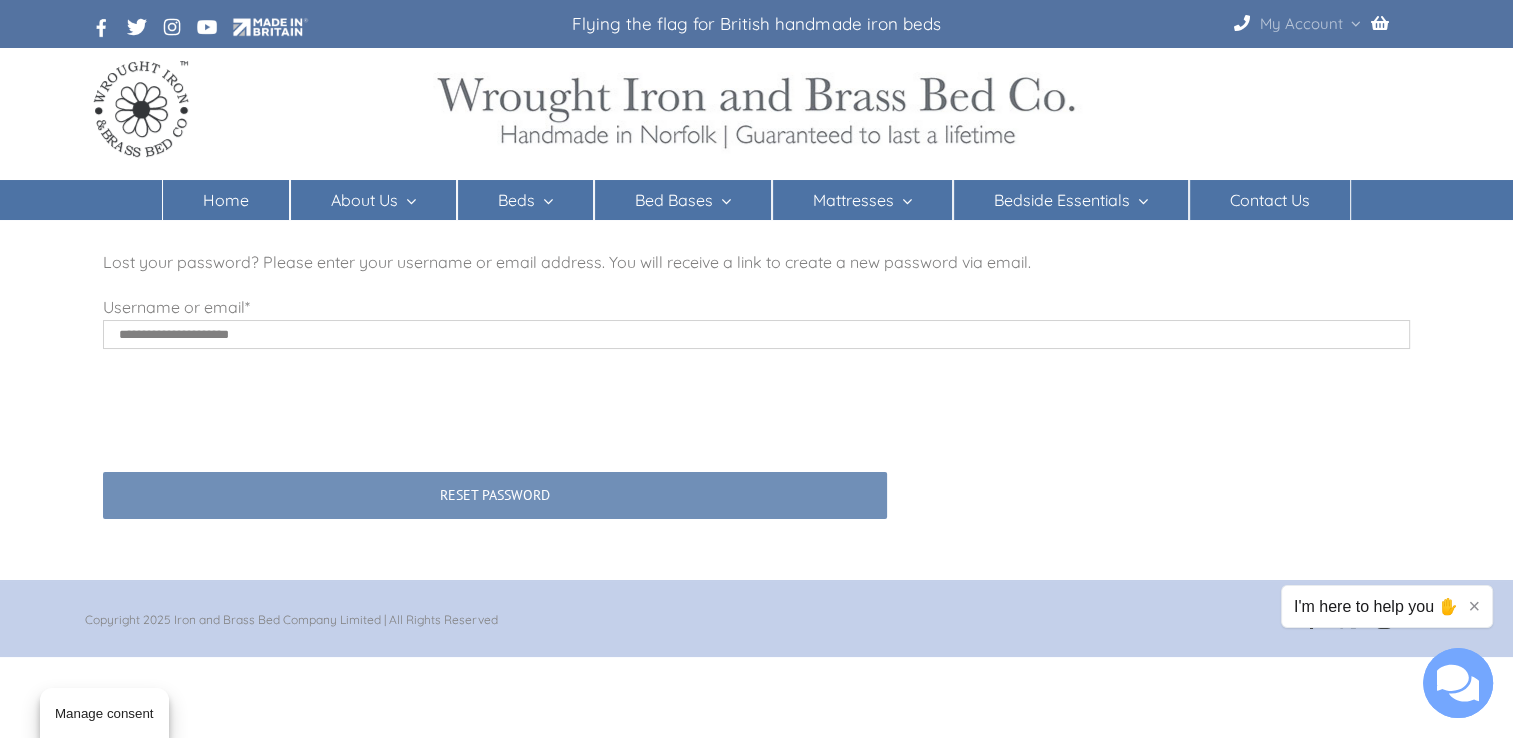 click on "Reset password" at bounding box center (495, 495) 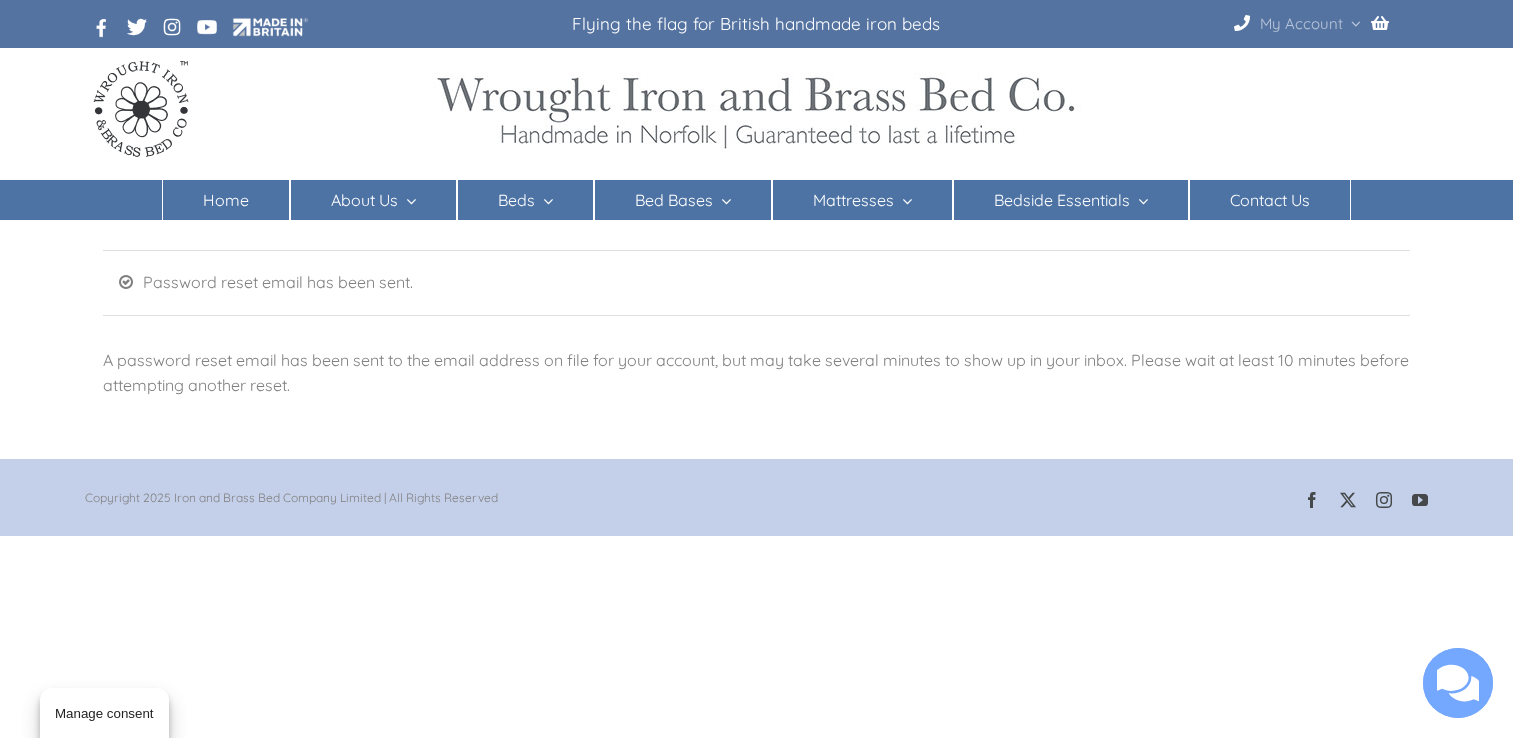 scroll, scrollTop: 0, scrollLeft: 0, axis: both 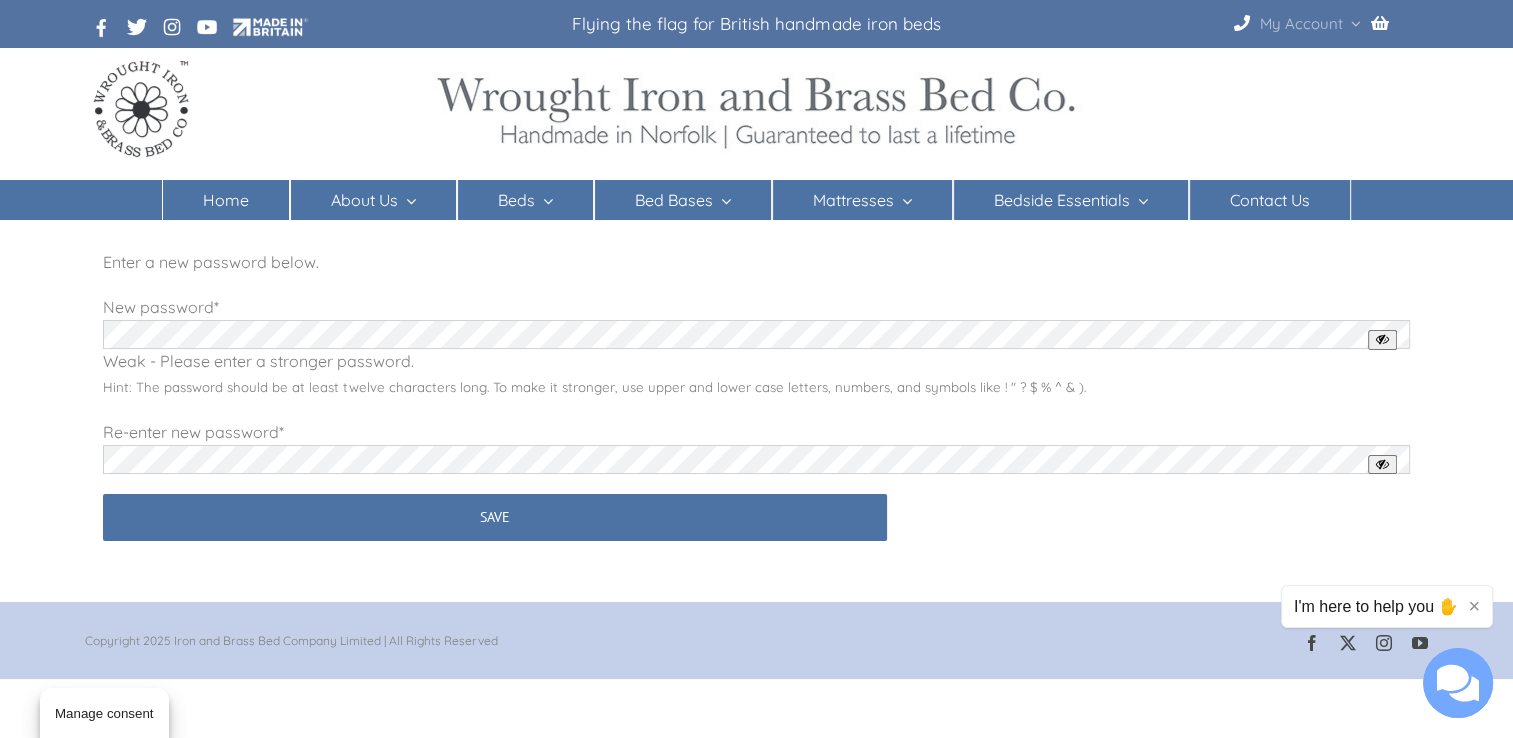 click on "New password  * Required
Weak - Please enter a stronger password. Hint: The password should be at least twelve characters long. To make it stronger, use upper and lower case letters, numbers, and symbols like ! " ? $ % ^ & )." at bounding box center [757, 347] 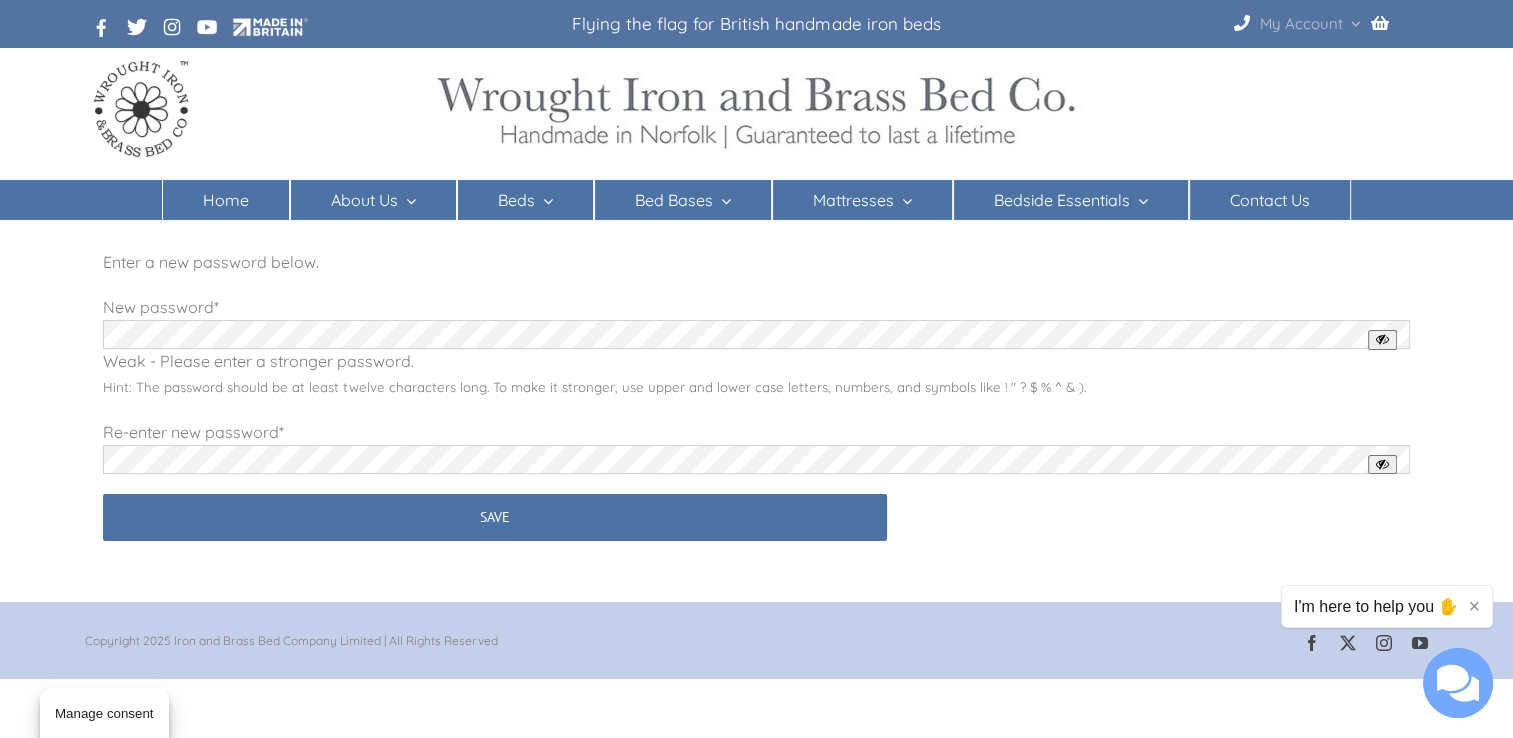 click at bounding box center (1382, 339) 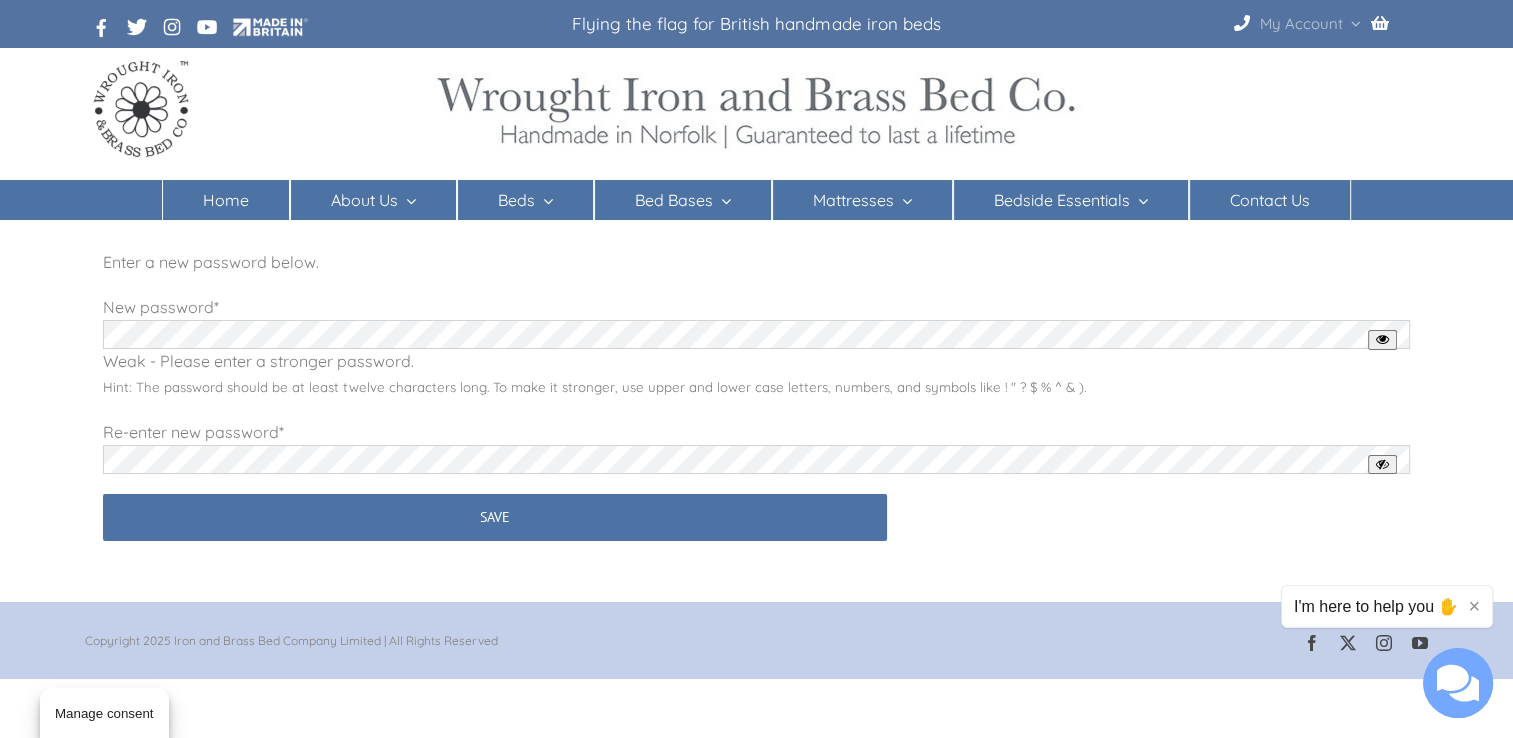 click on "Enter a new password below.
New password  * Required
Weak - Please enter a stronger password. Hint: The password should be at least twelve characters long. To make it stronger, use upper and lower case letters, numbers, and symbols like ! " ? $ % ^ & ).
Re-enter new password  * Required
Save" at bounding box center [757, 395] 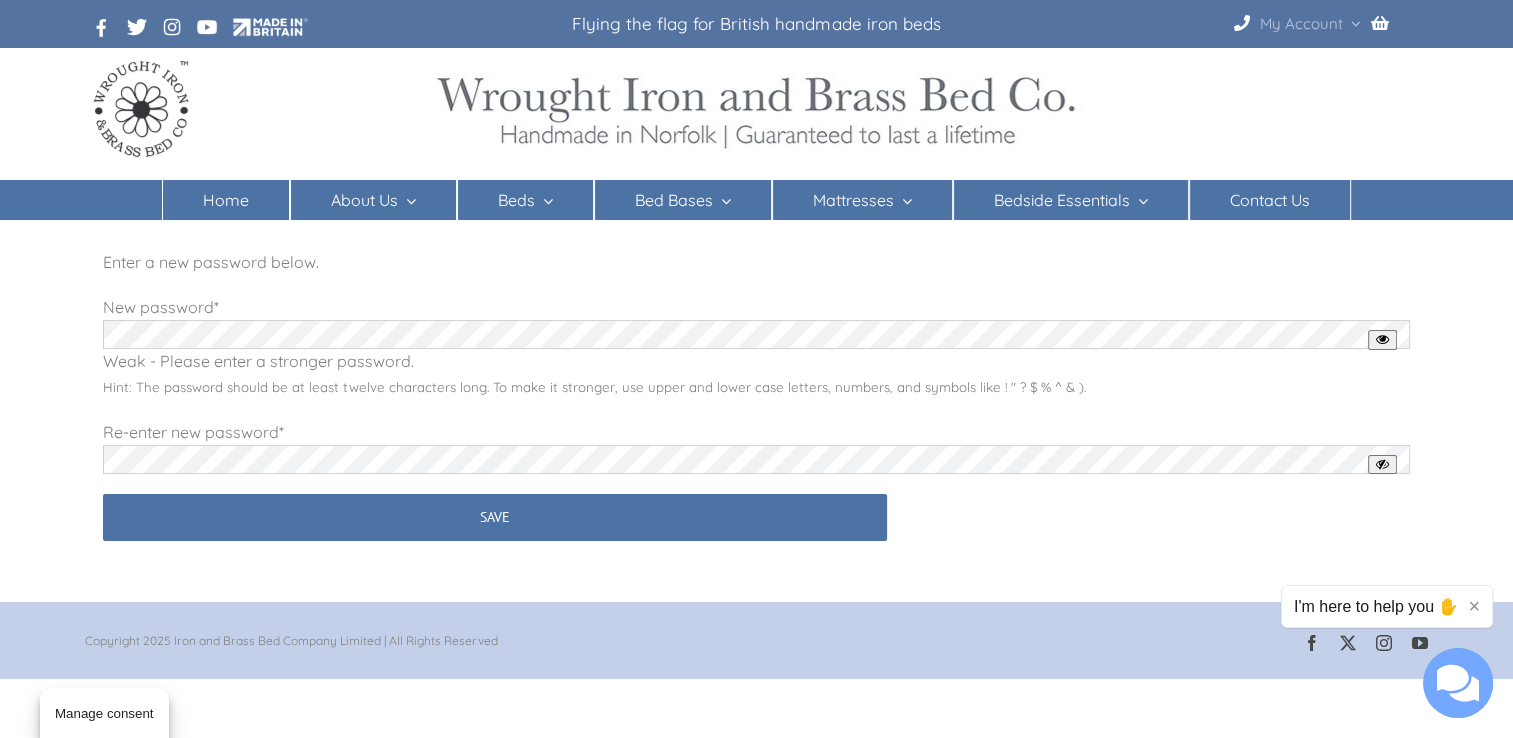 click on "Enter a new password below.
New password  * Required
Weak - Please enter a stronger password. Hint: The password should be at least twelve characters long. To make it stronger, use upper and lower case letters, numbers, and symbols like ! " ? $ % ^ & ).
Re-enter new password  * Required
Save" at bounding box center [757, 395] 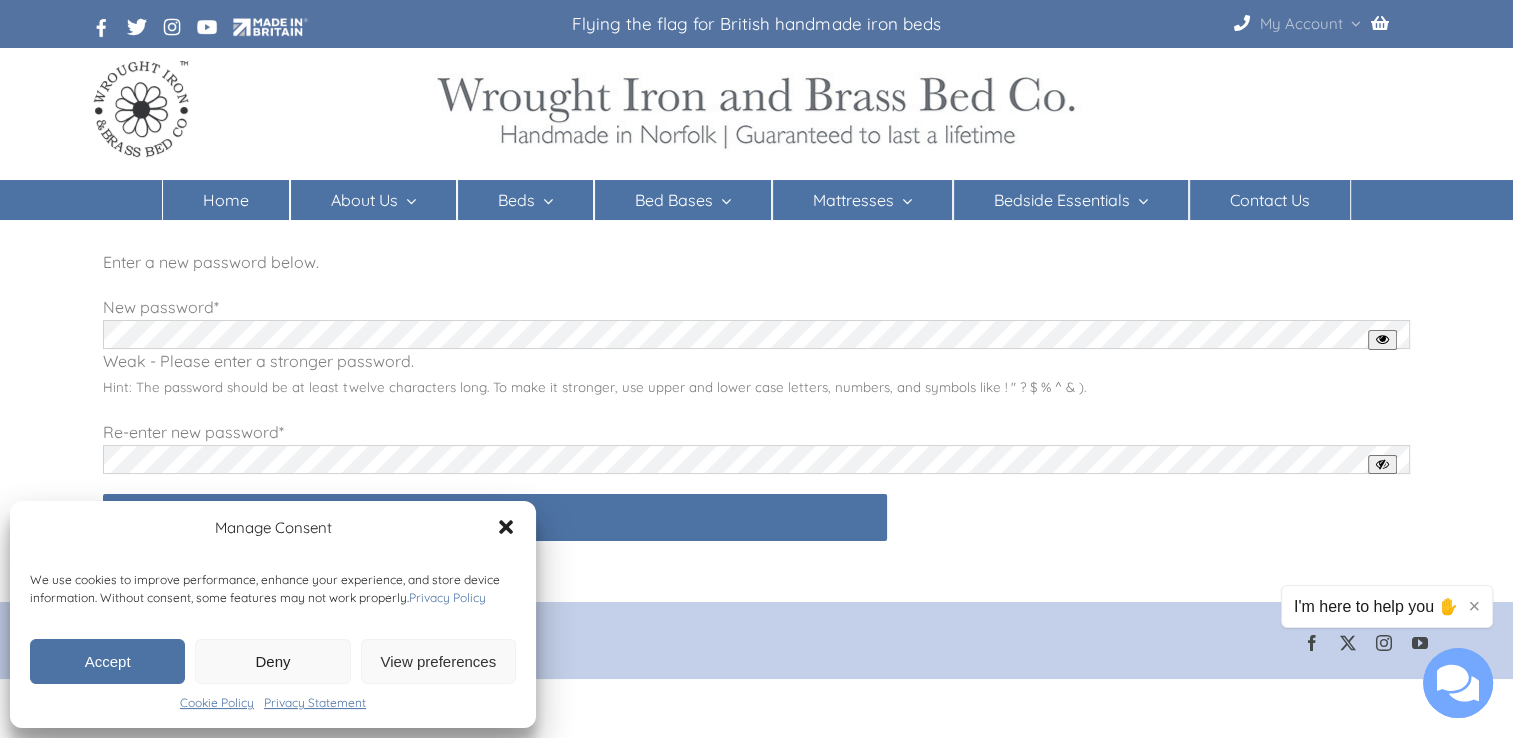 click on "Accept" at bounding box center [107, 661] 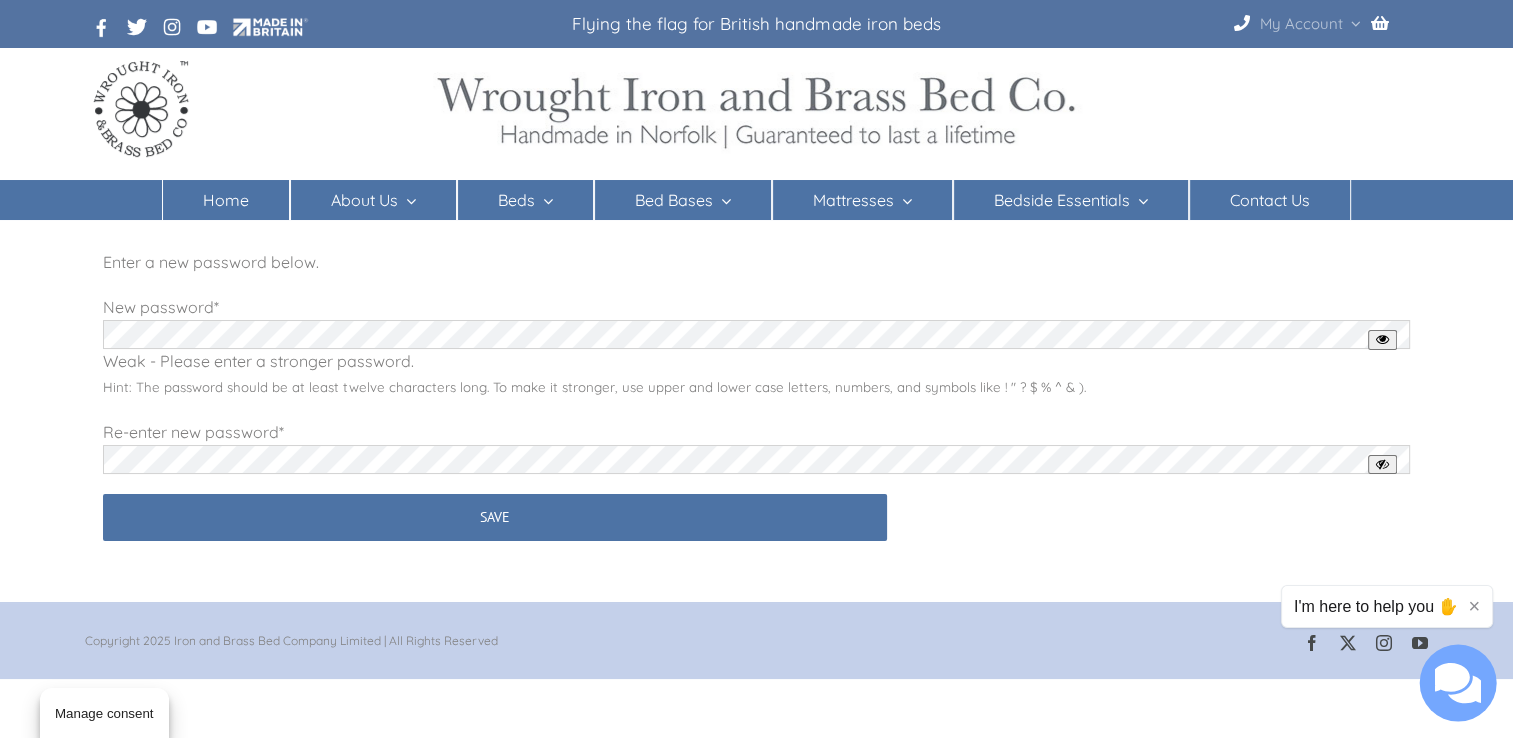 click at bounding box center (1458, 683) 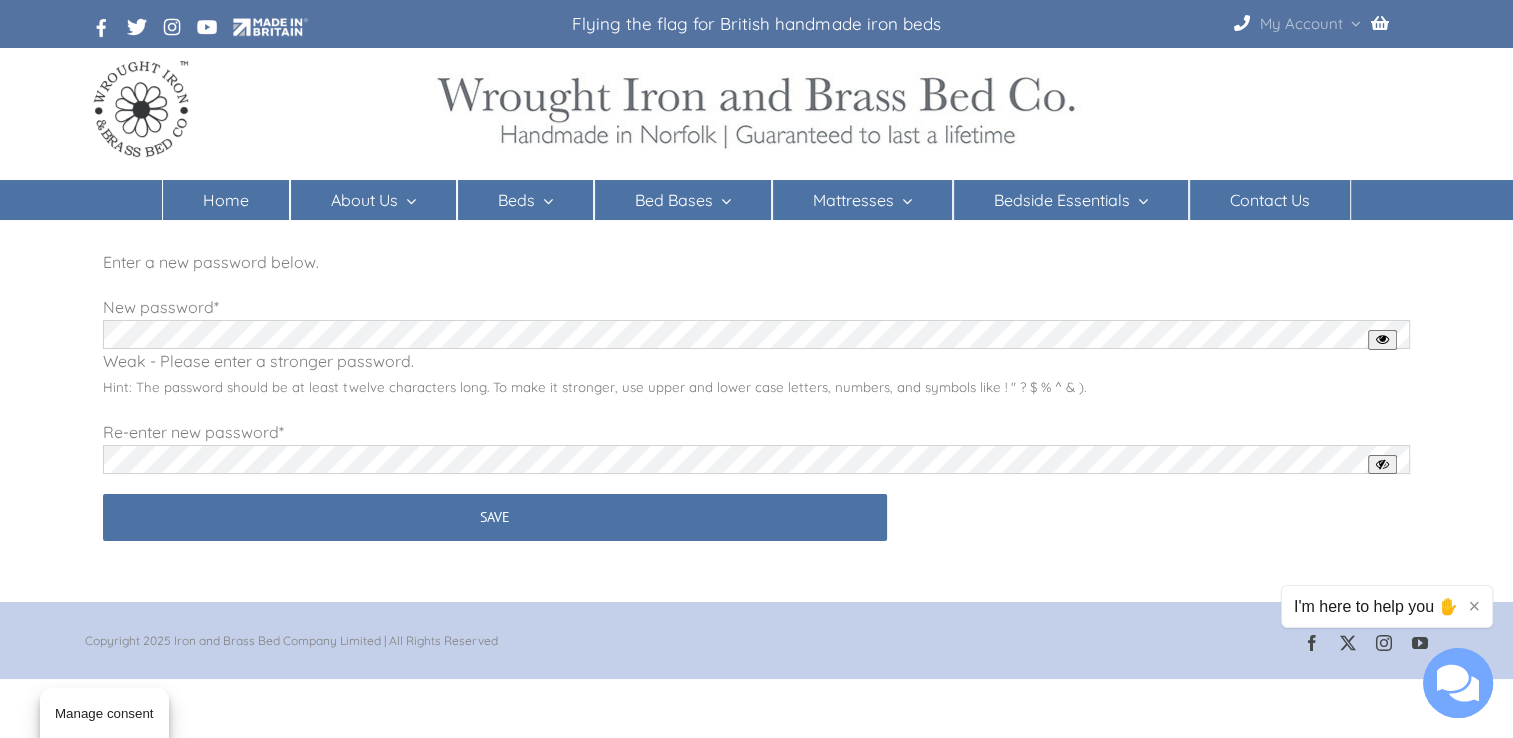click on "I'm here to help you ✋" at bounding box center (1376, 606) 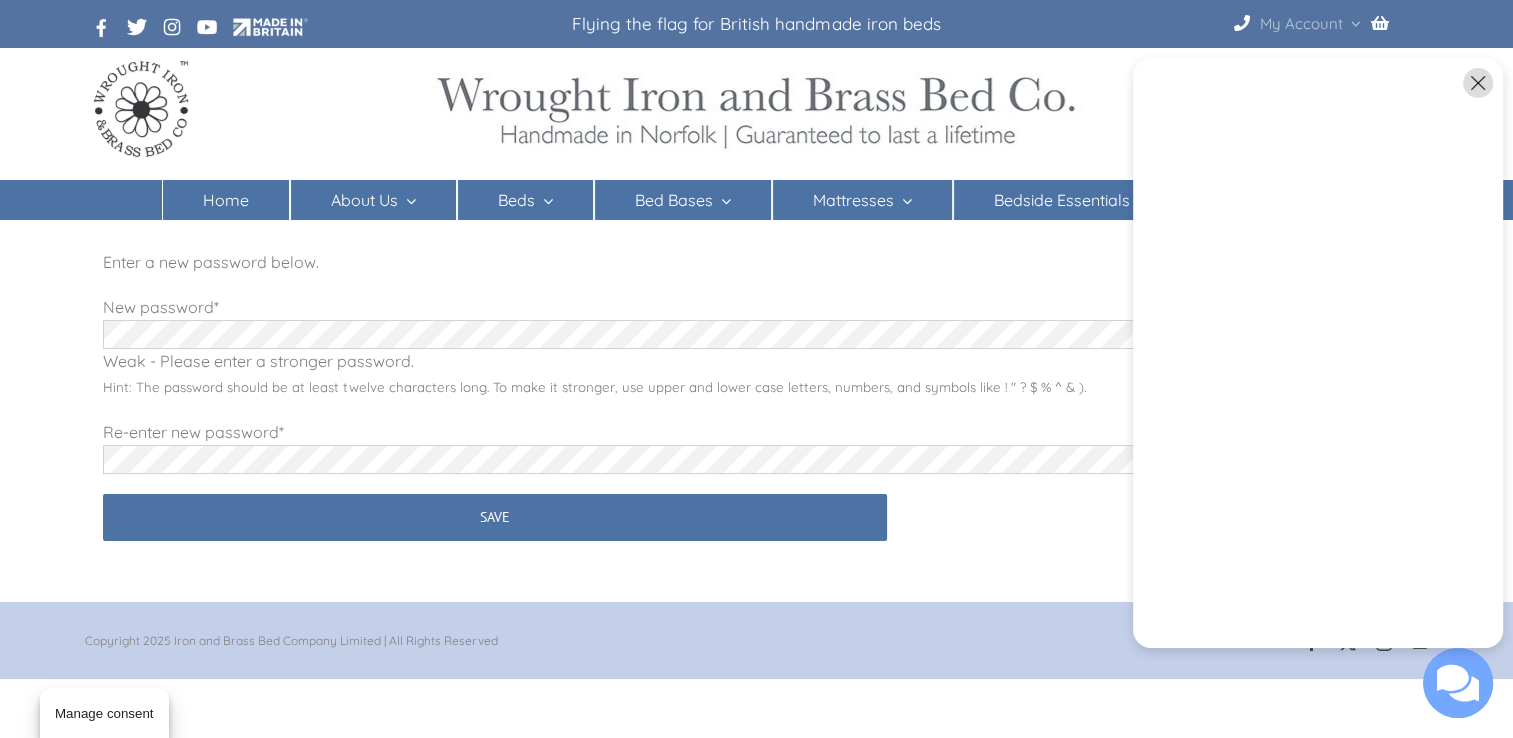 click at bounding box center (1478, 83) 